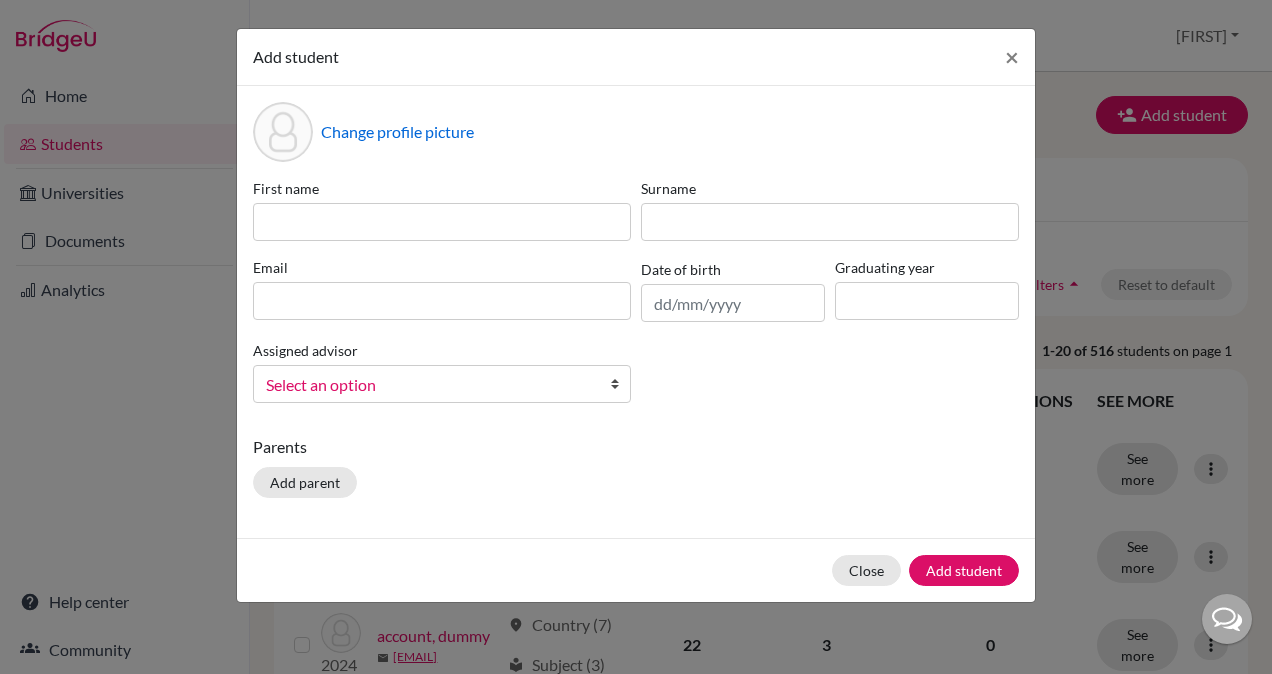 scroll, scrollTop: 0, scrollLeft: 0, axis: both 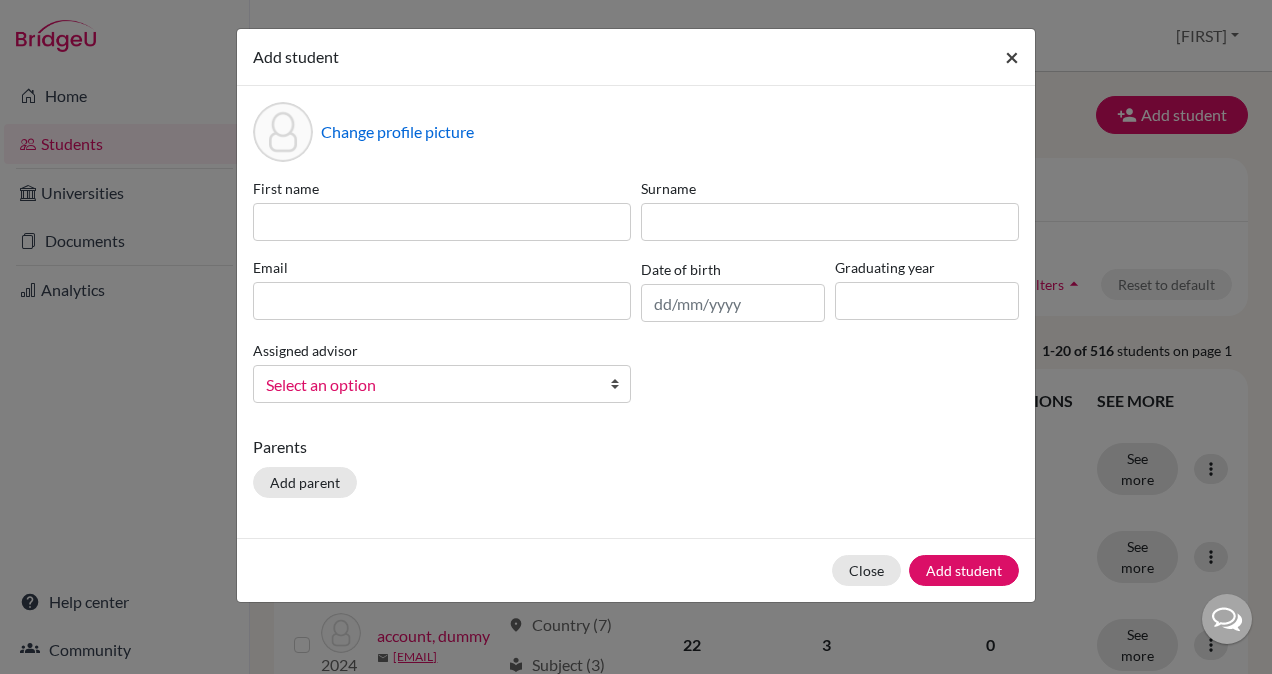 click on "×" at bounding box center (1012, 56) 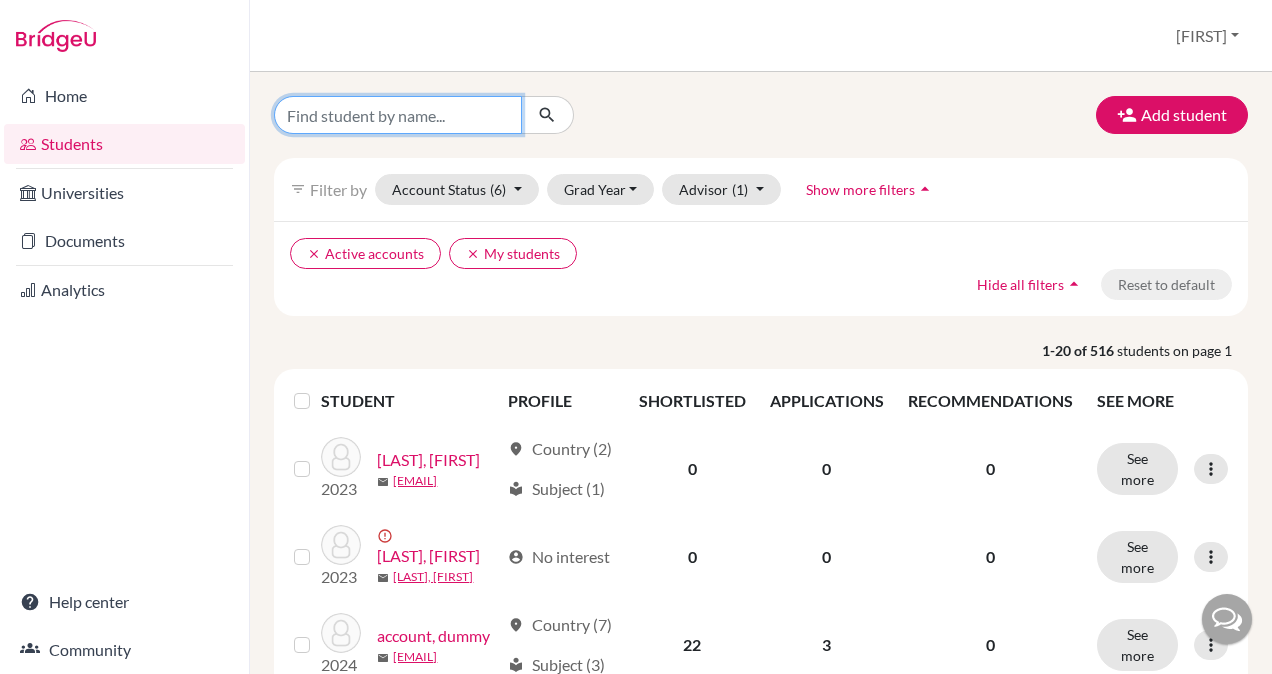 click at bounding box center [398, 115] 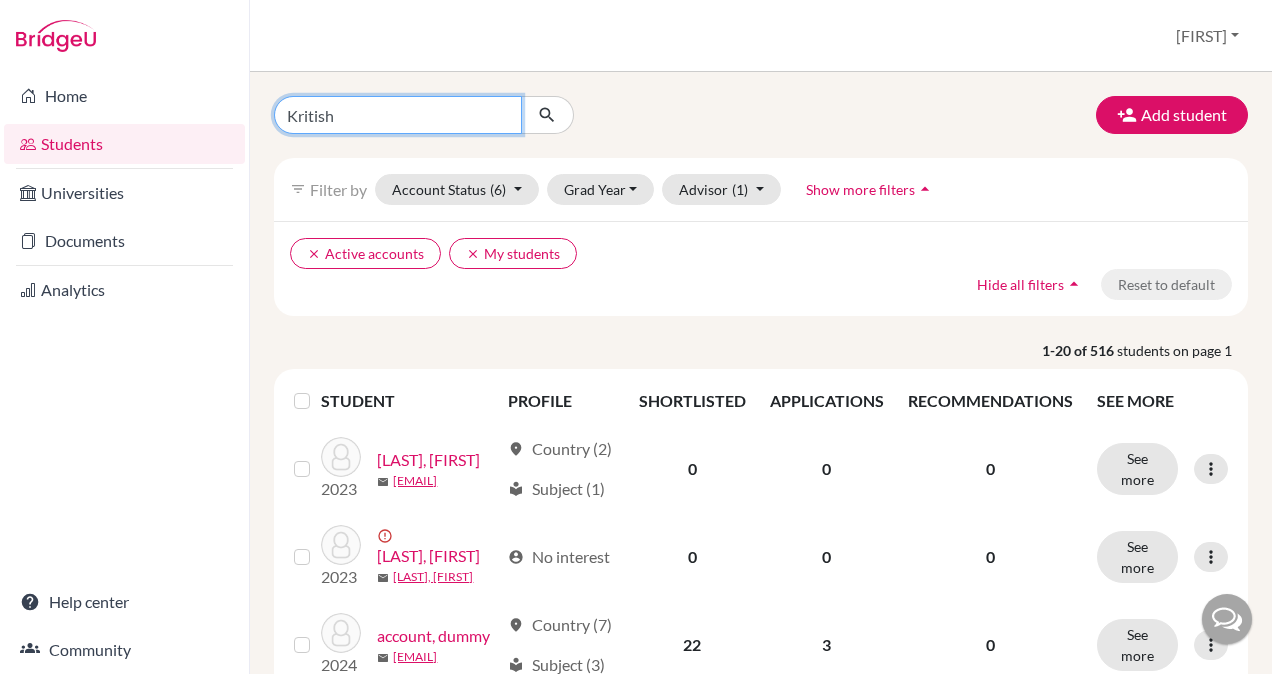 type on "Kritisha" 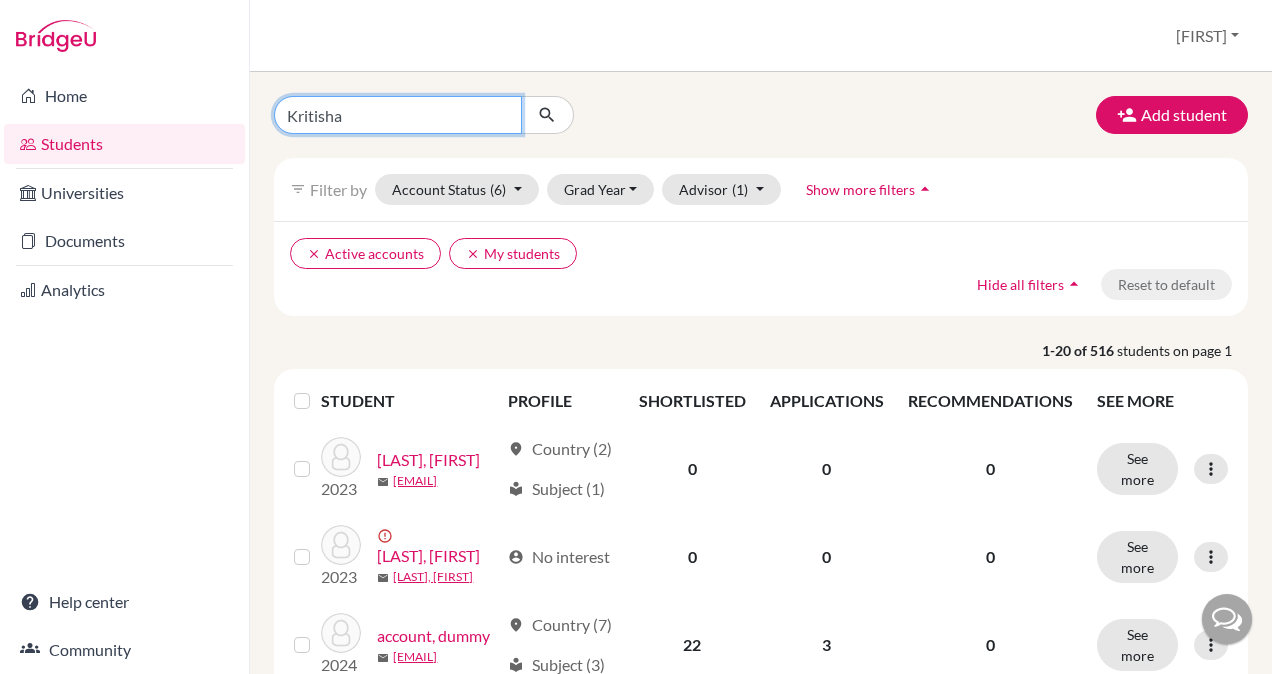 click at bounding box center (547, 115) 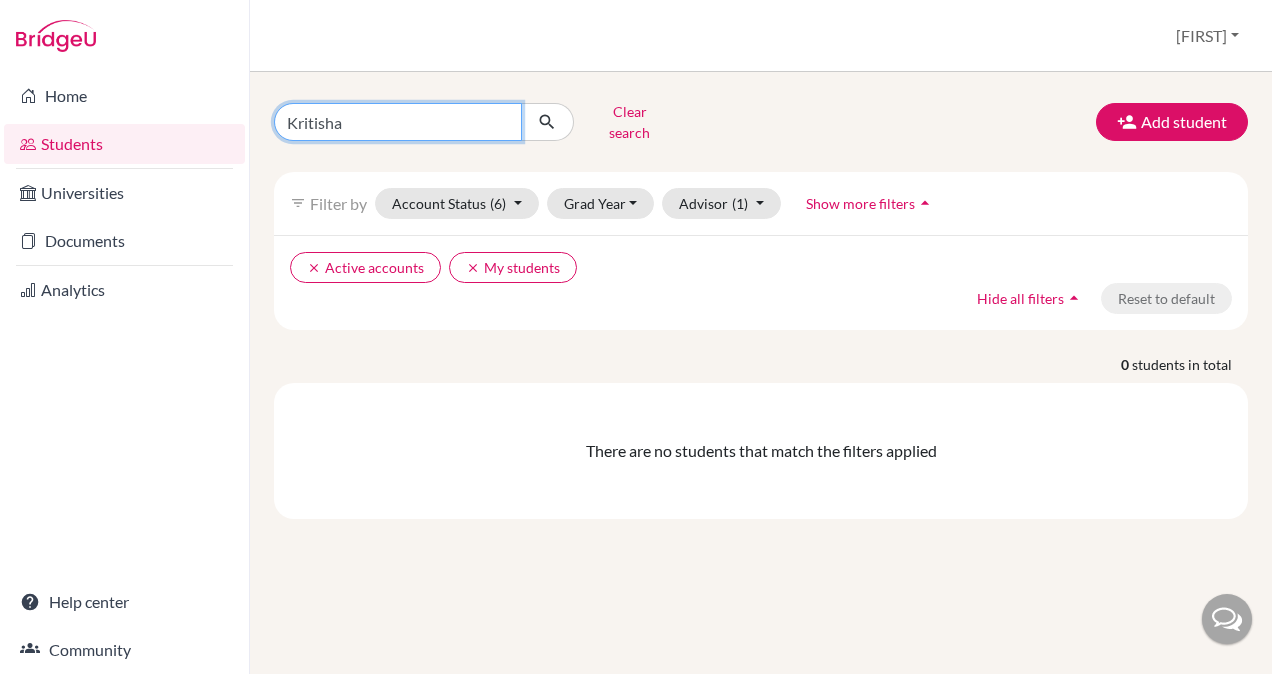 click on "Kritisha" at bounding box center (398, 122) 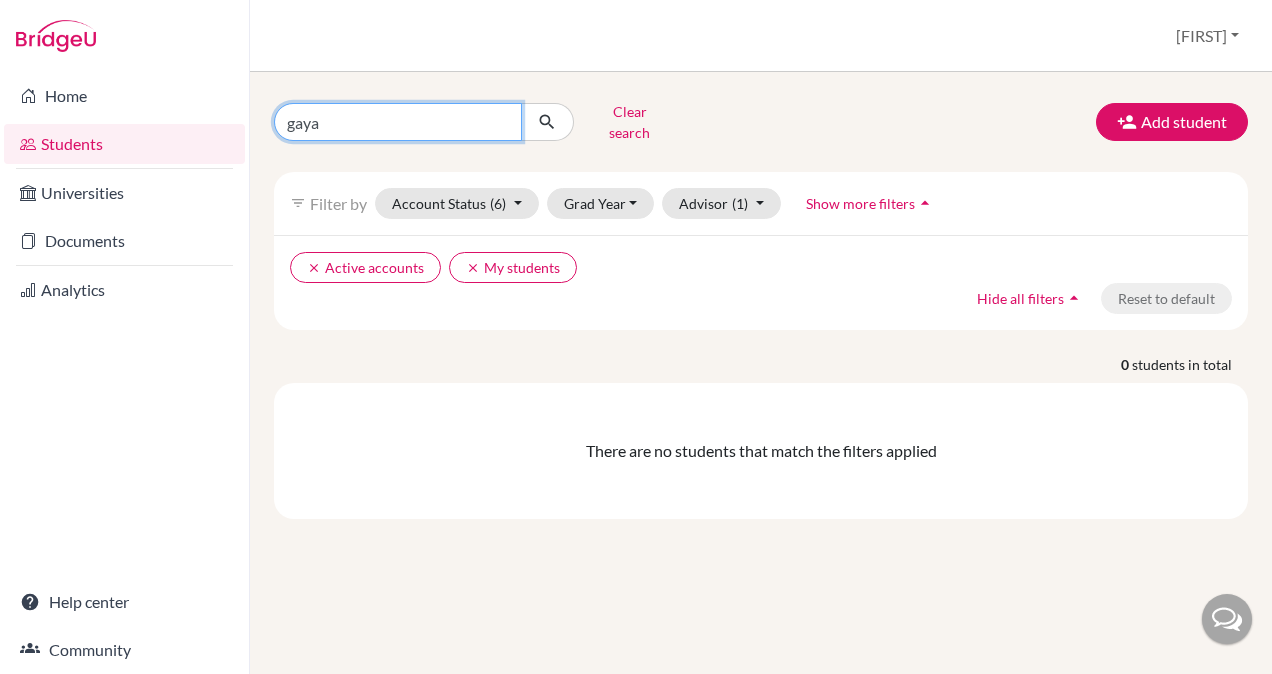 type on "gayam" 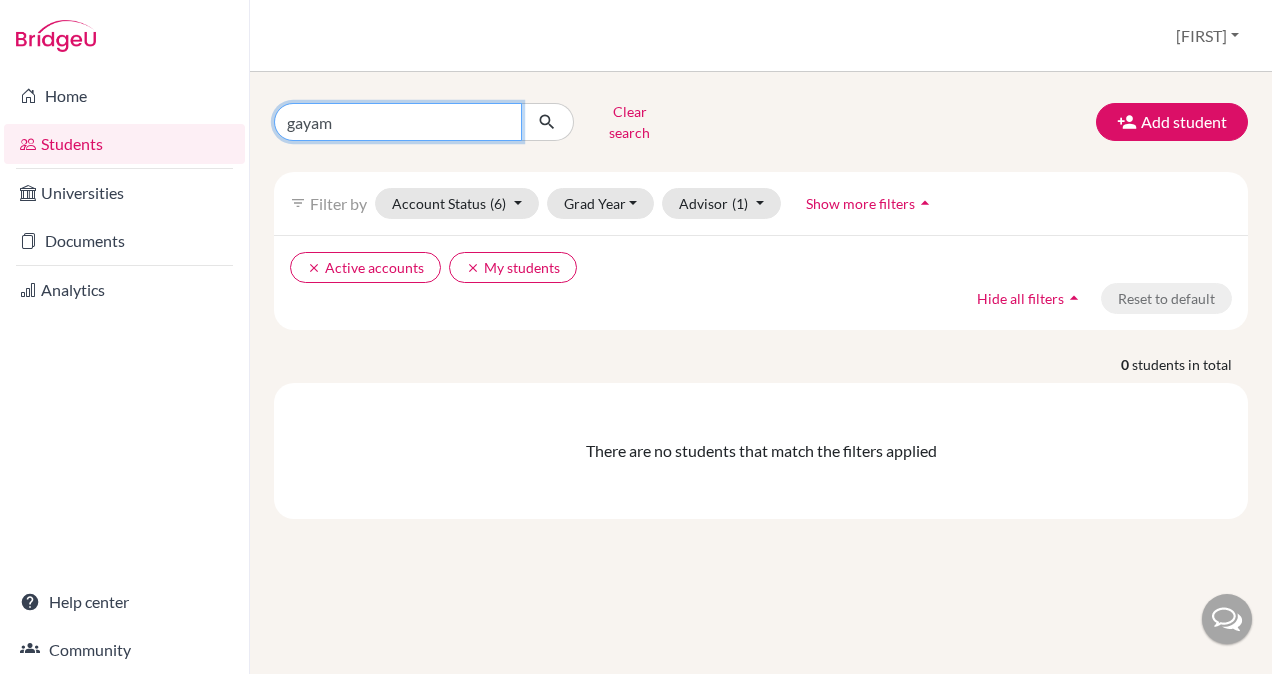click at bounding box center (547, 122) 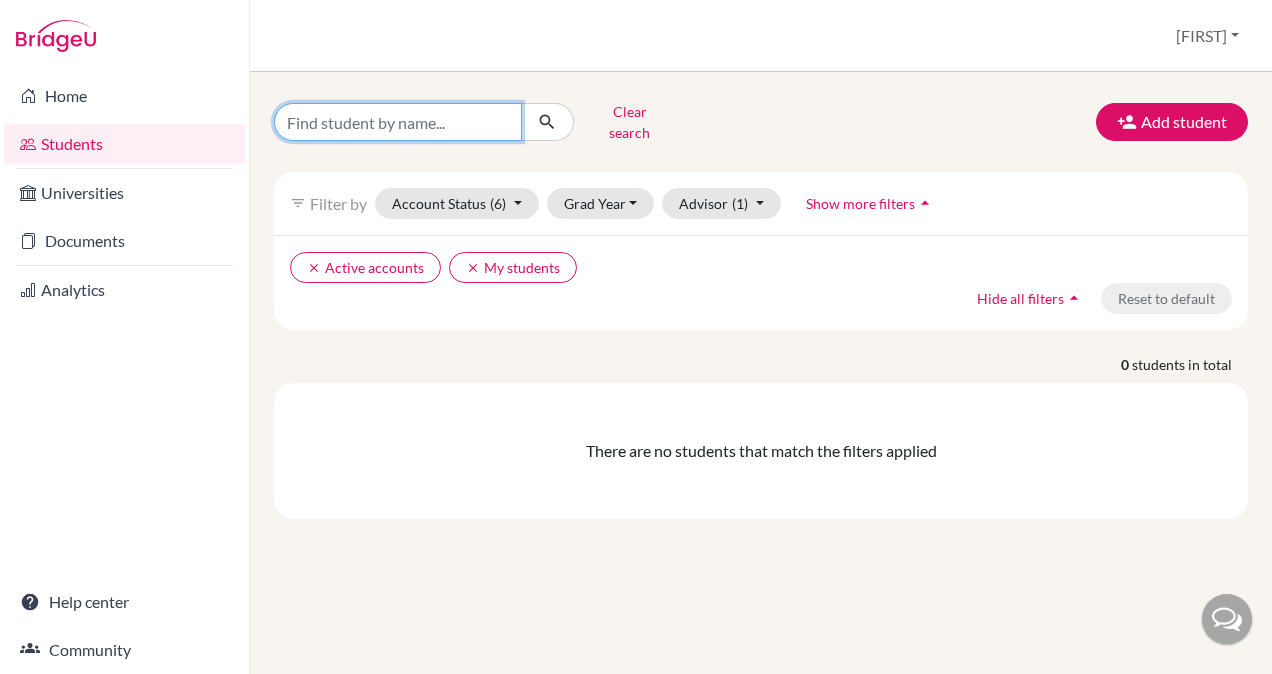 type 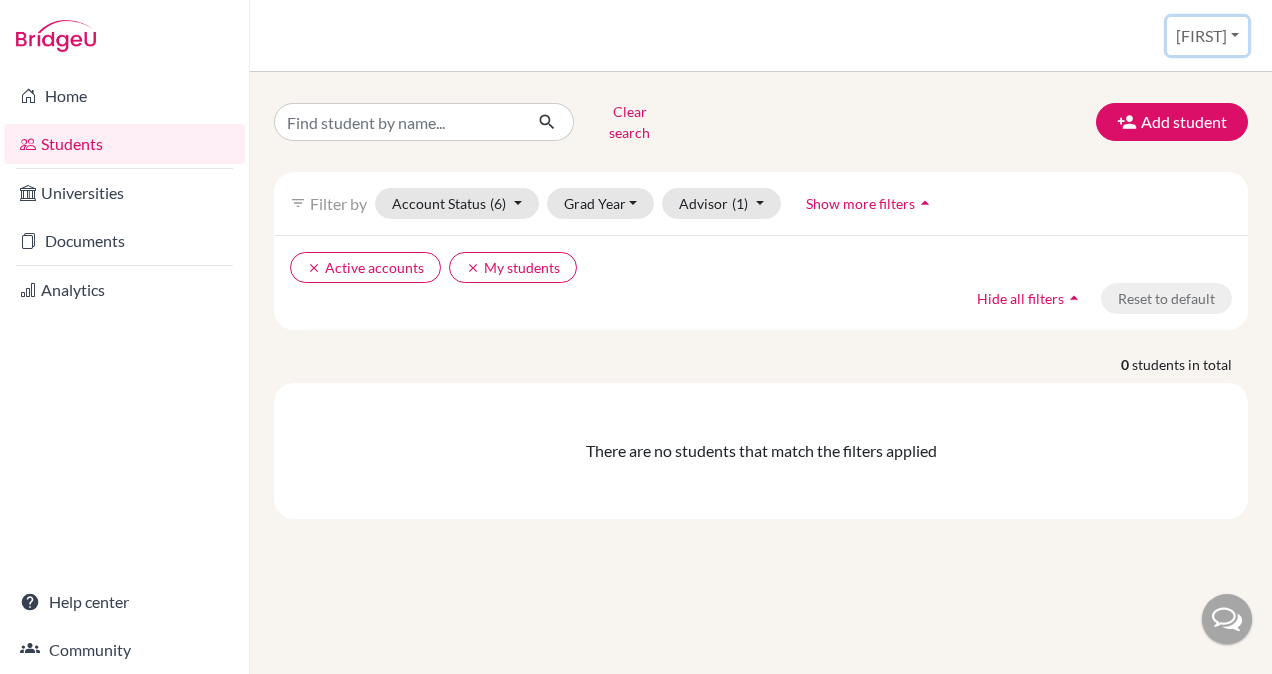 click on "Bhavya" at bounding box center [1207, 36] 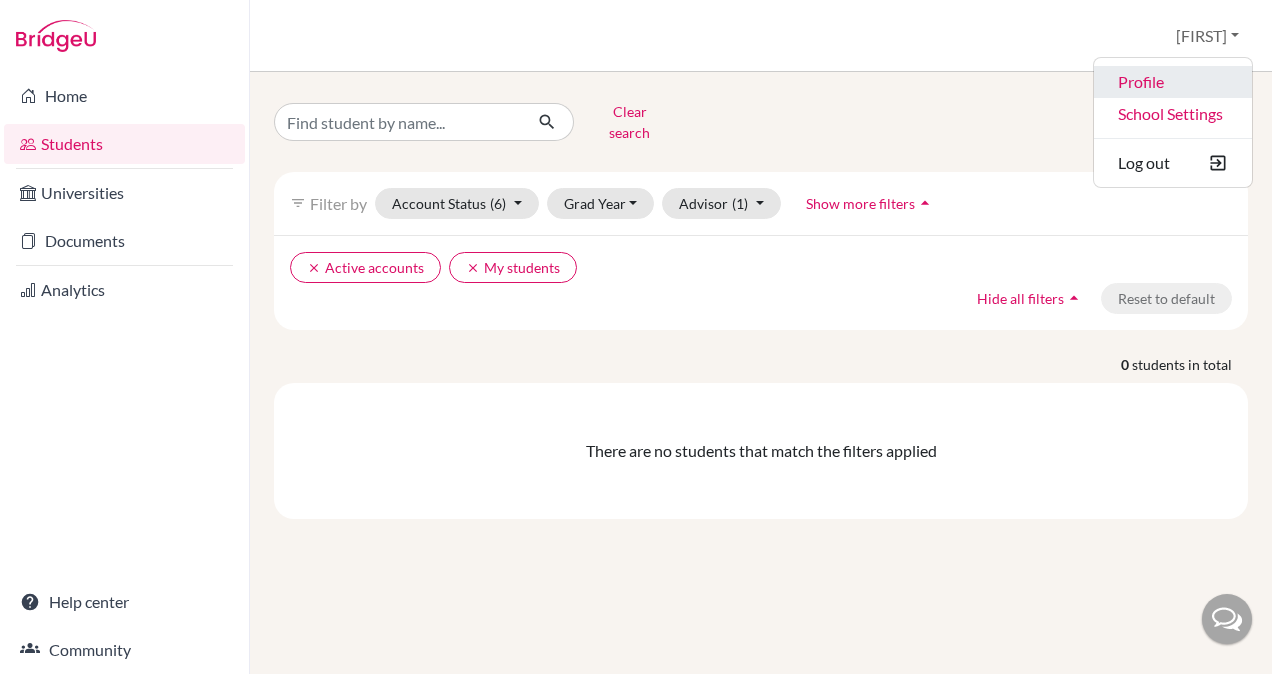 click on "Profile" at bounding box center (1173, 82) 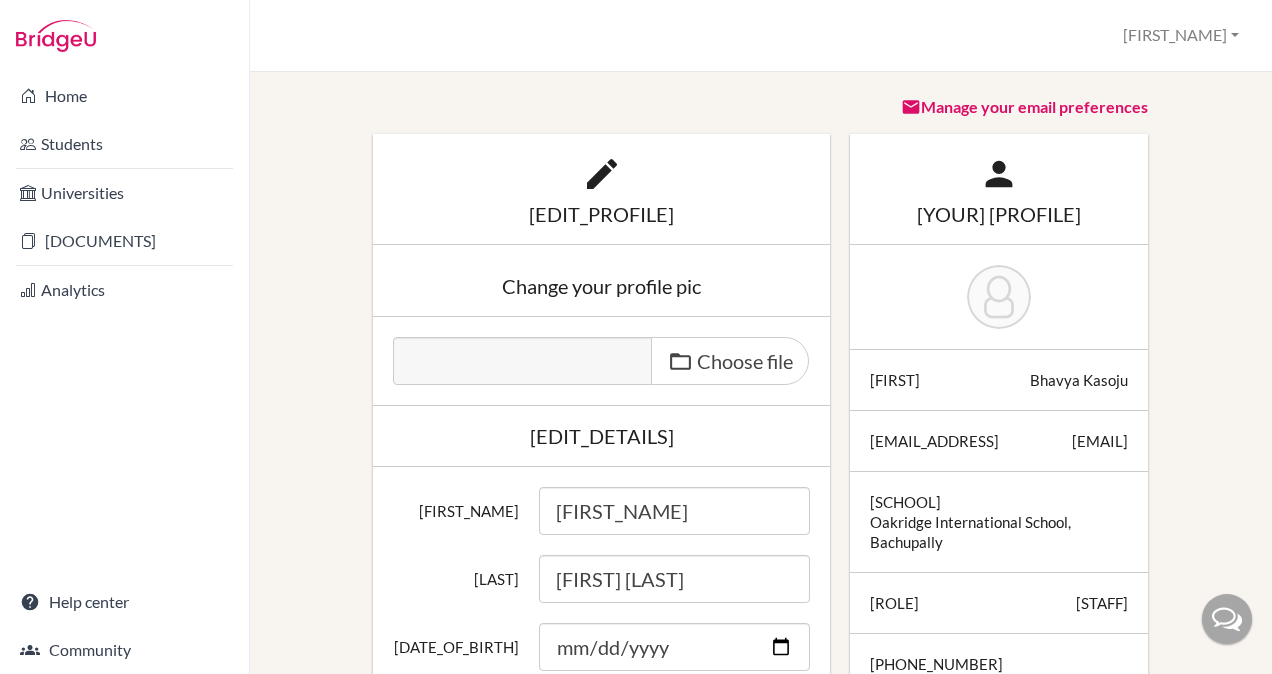 scroll, scrollTop: 0, scrollLeft: 0, axis: both 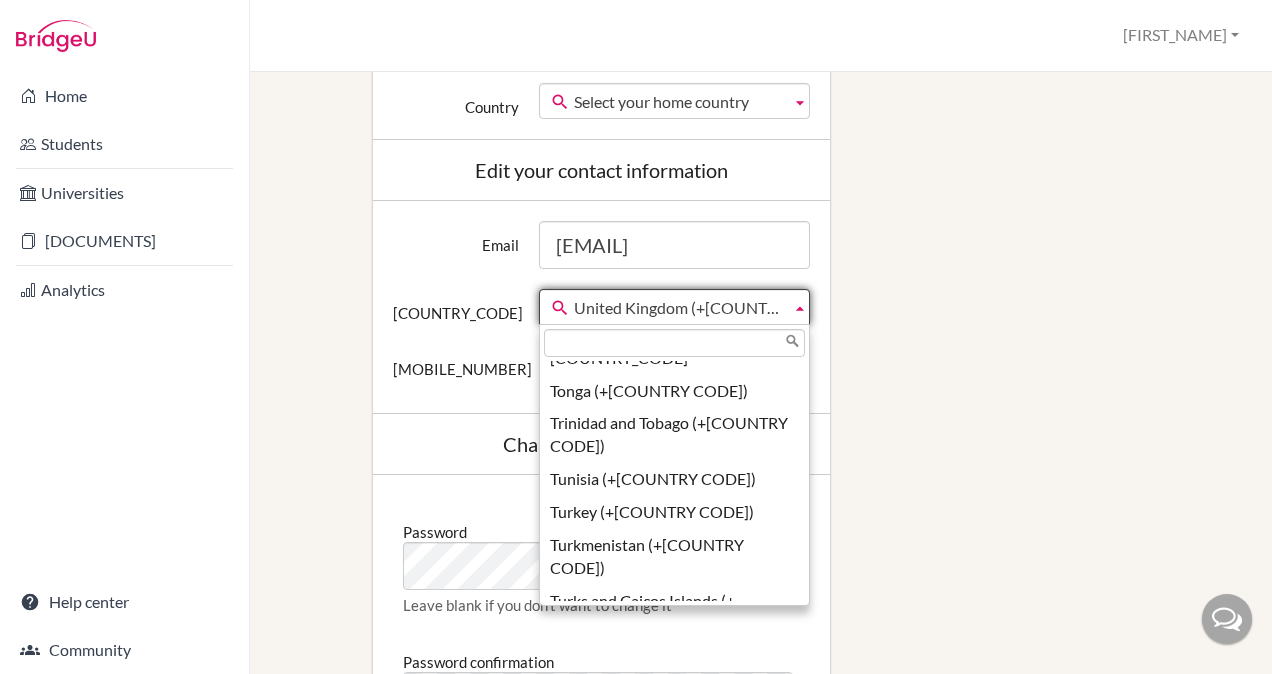 click on "United Kingdom (+[COUNTRY CODE])" at bounding box center (678, 308) 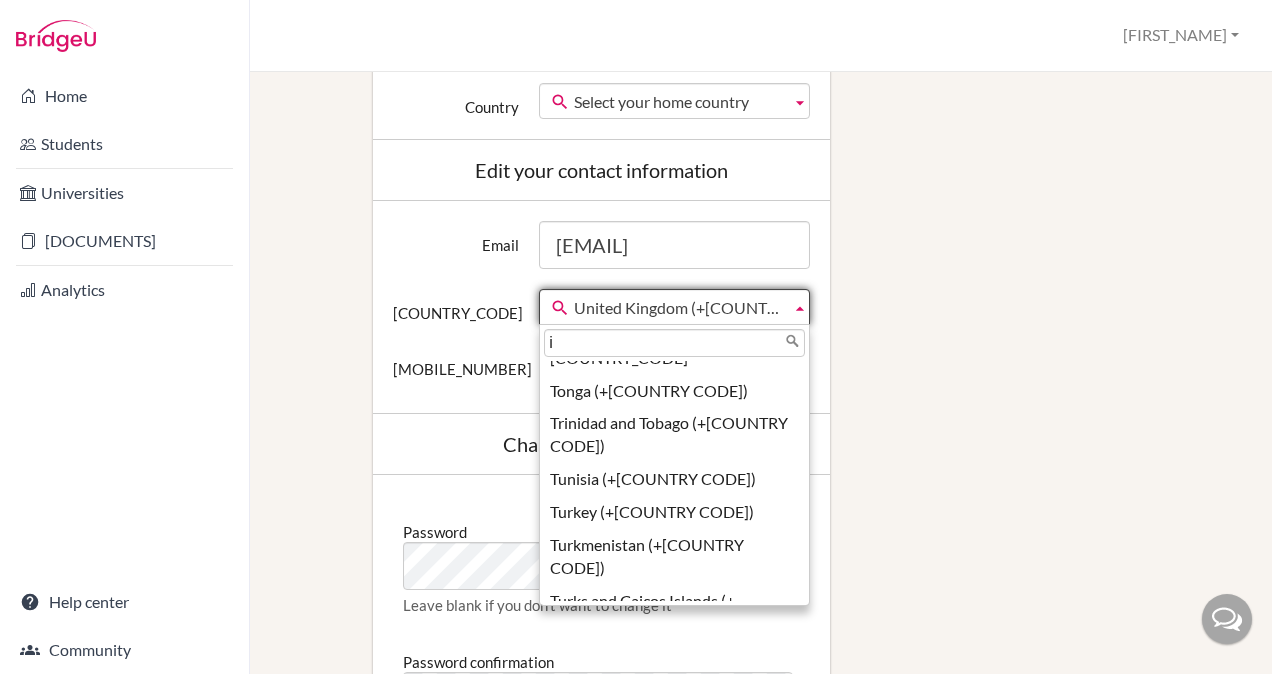 scroll, scrollTop: 0, scrollLeft: 0, axis: both 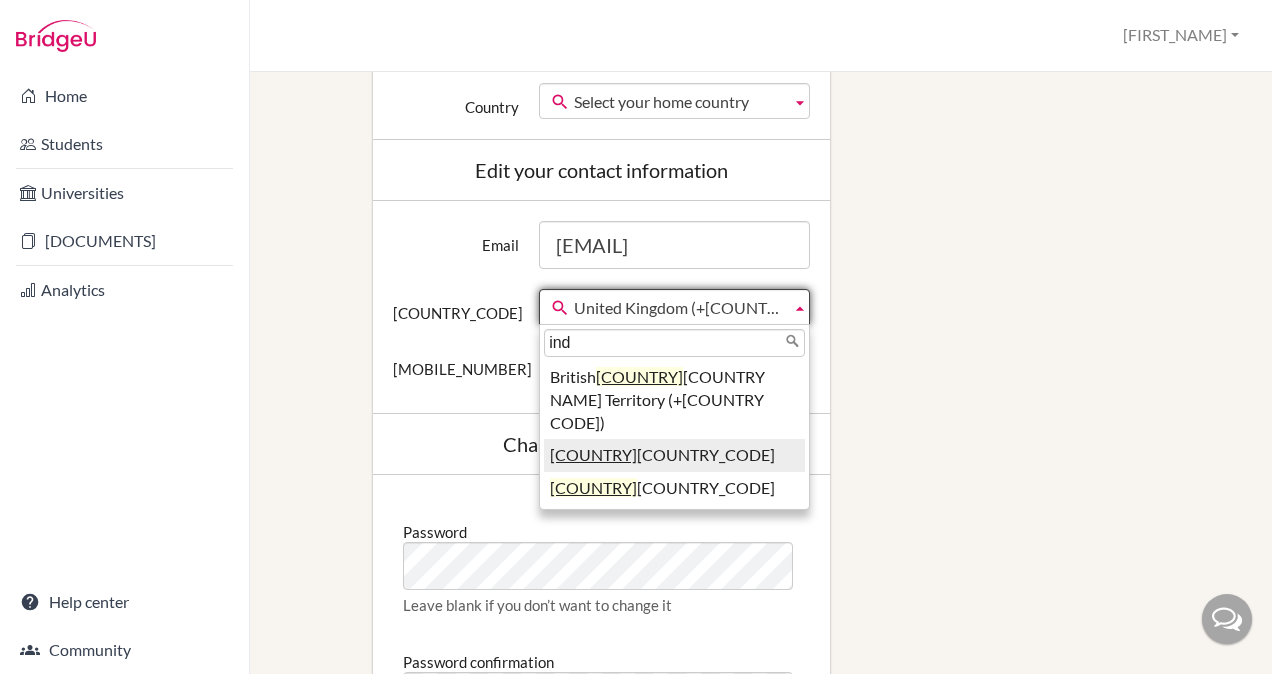 type on "ind" 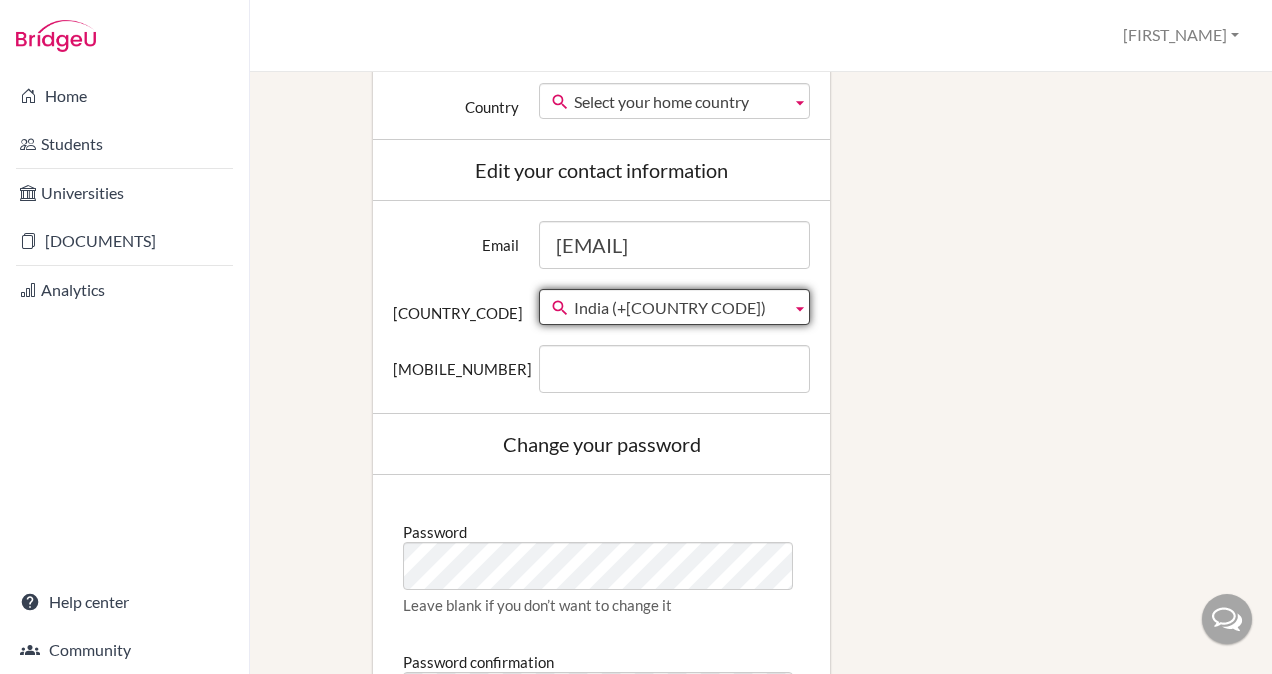 click on "[COUNTRY]" at bounding box center [761, 250] 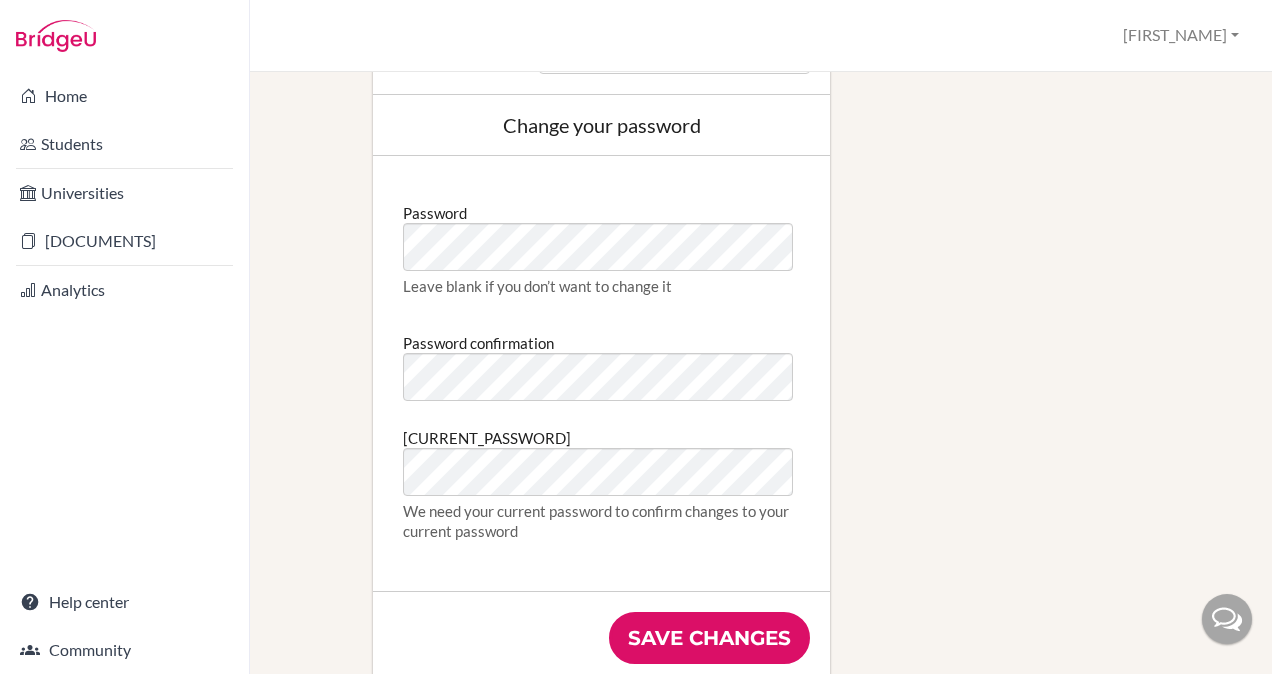 scroll, scrollTop: 0, scrollLeft: 0, axis: both 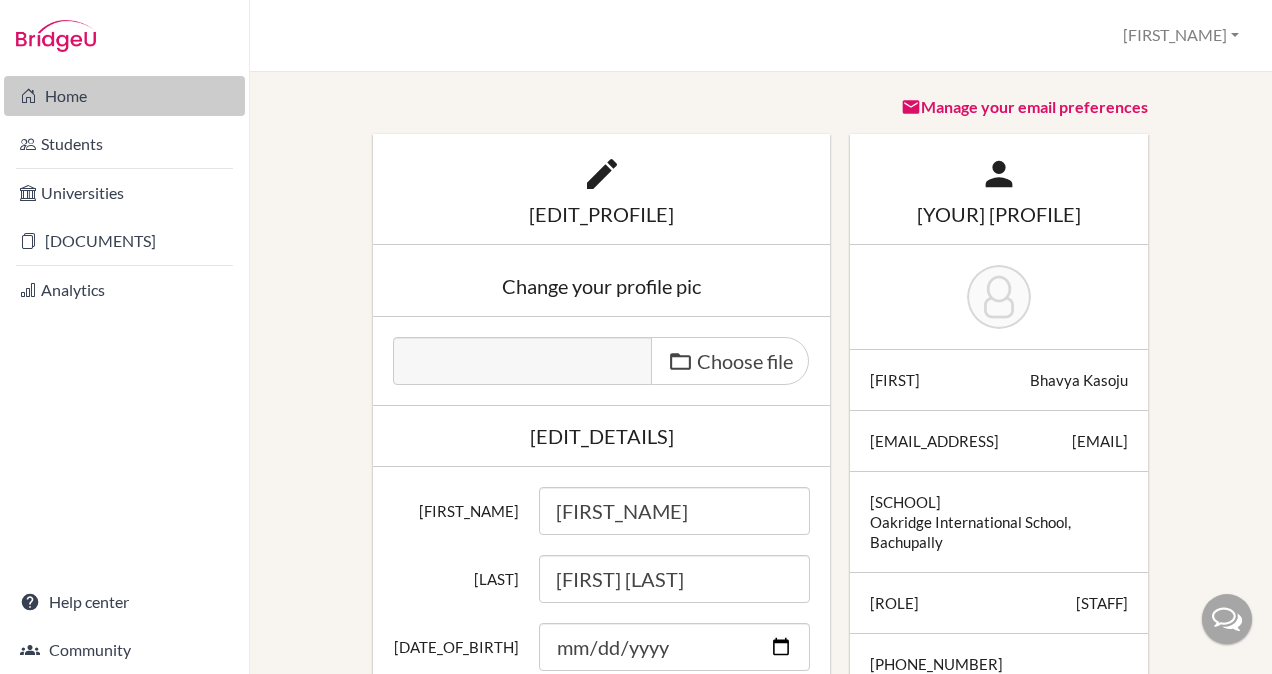 click on "Home" at bounding box center [124, 96] 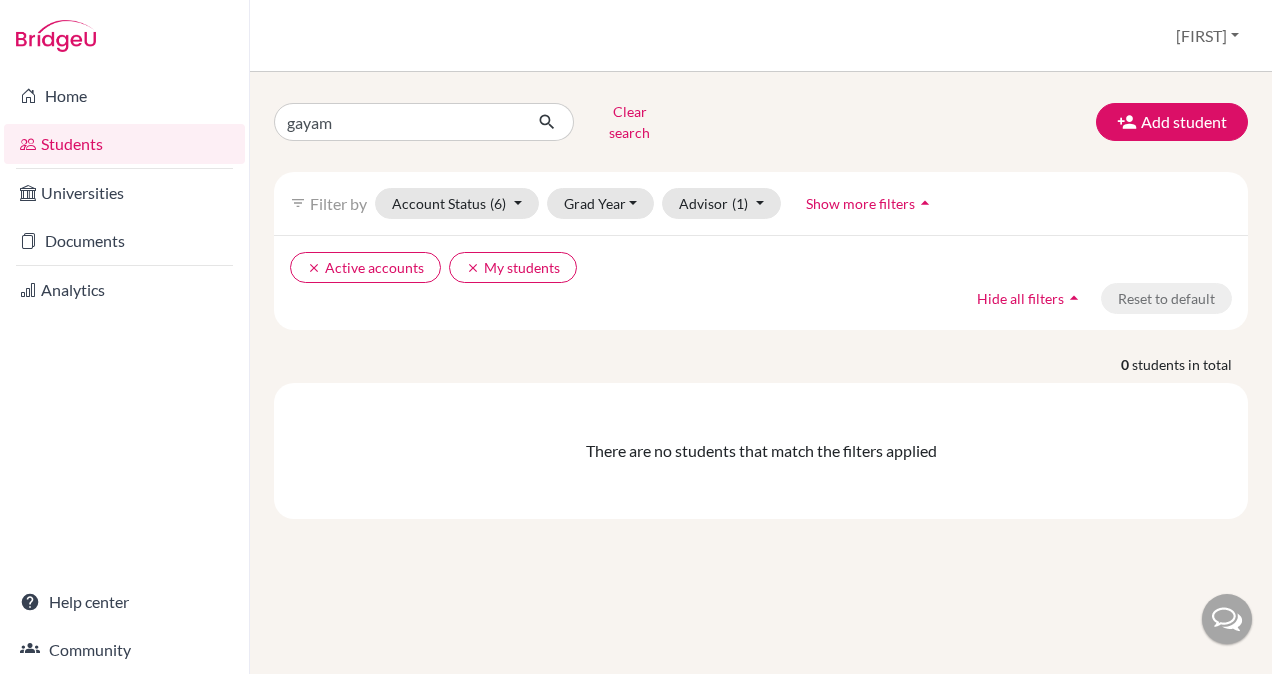 scroll, scrollTop: 0, scrollLeft: 0, axis: both 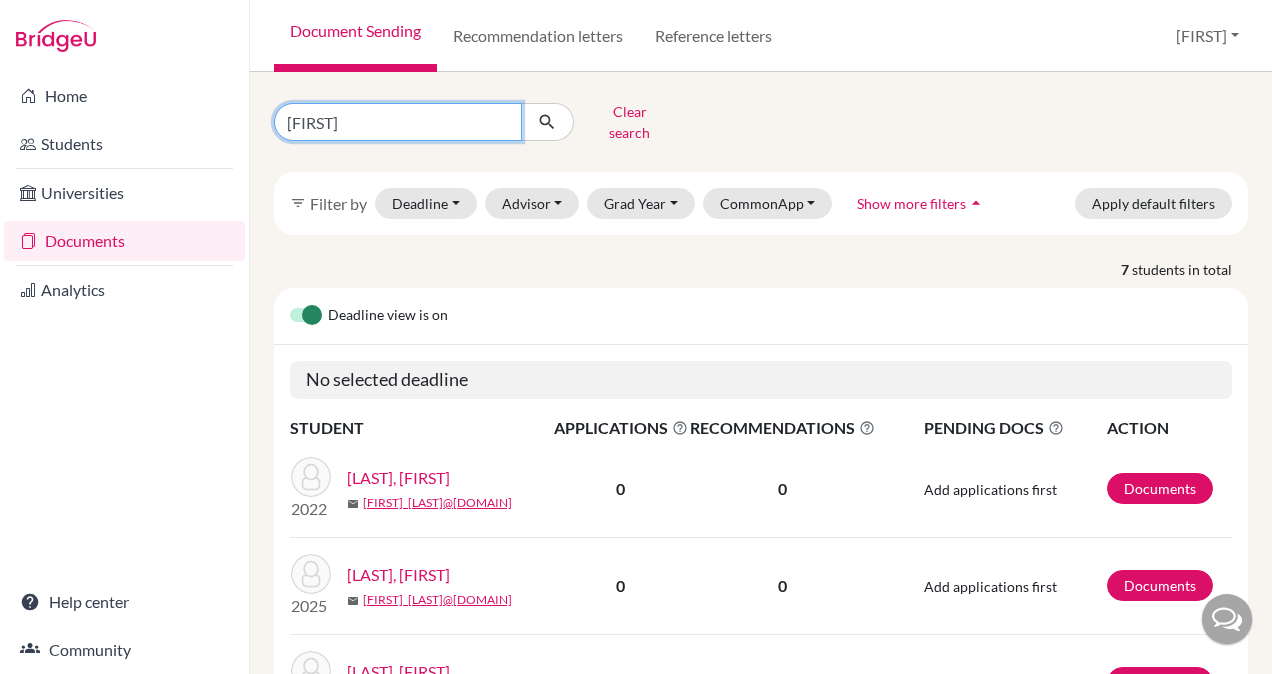 click on "aditya" at bounding box center [398, 122] 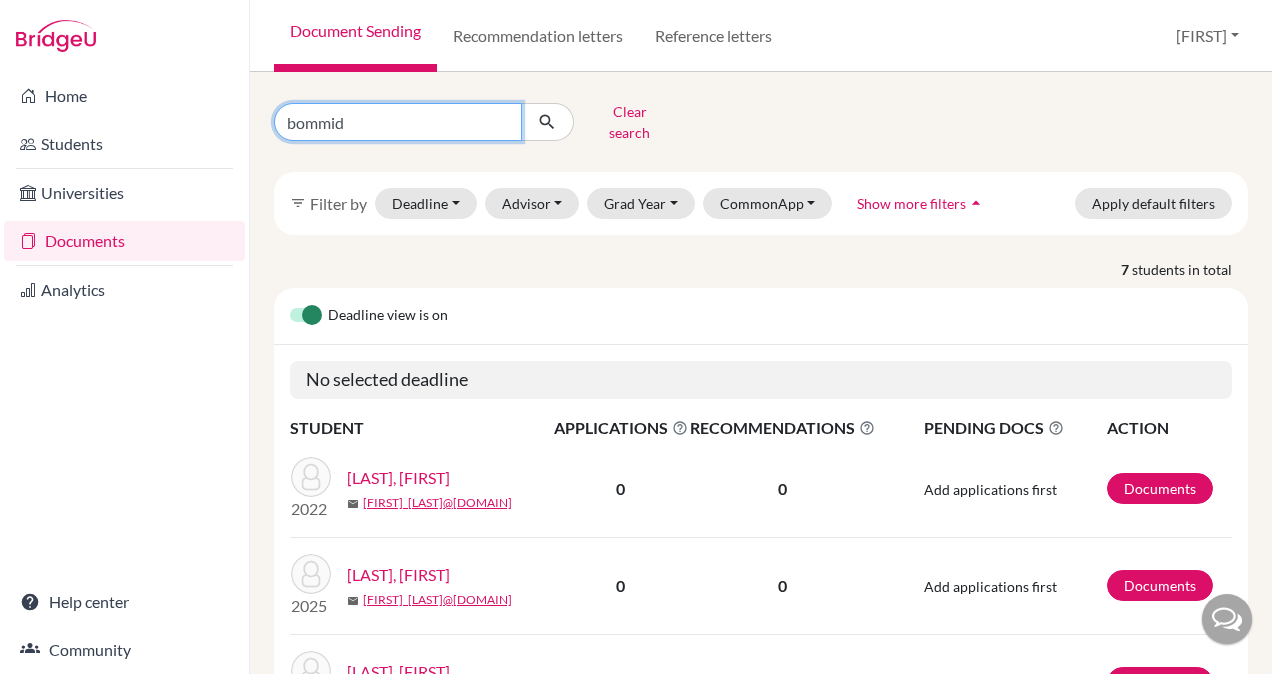 type on "bommidi" 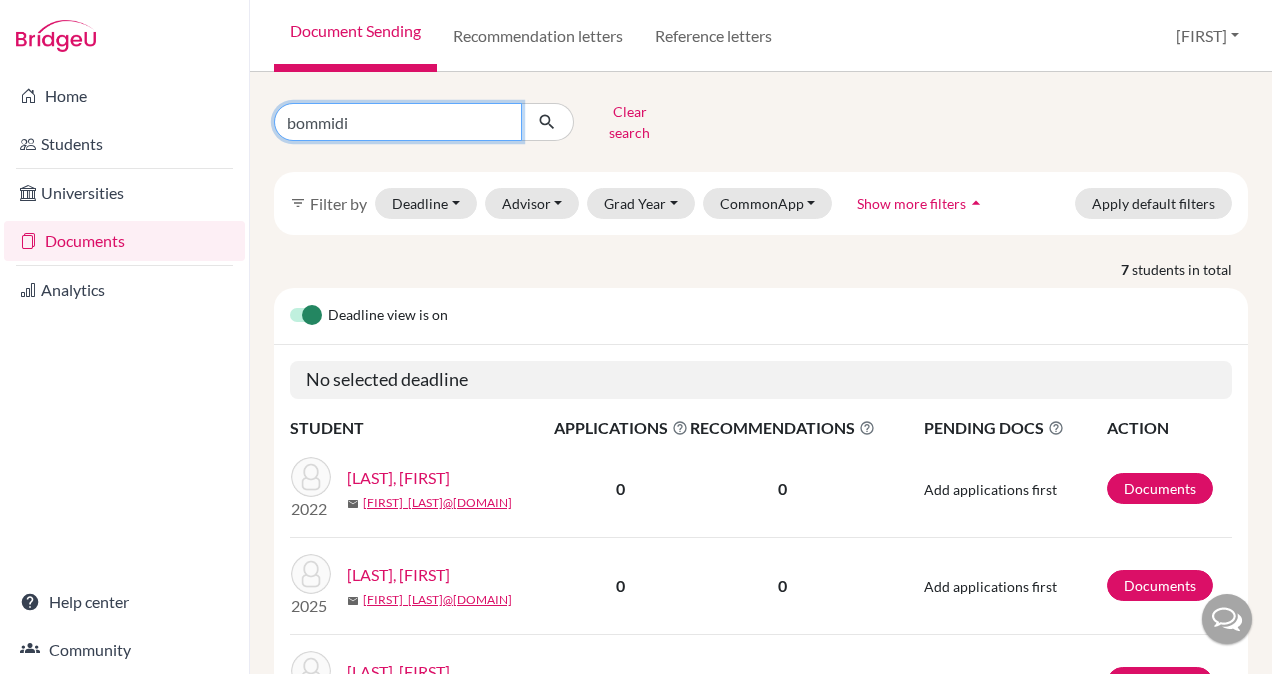 click at bounding box center (547, 122) 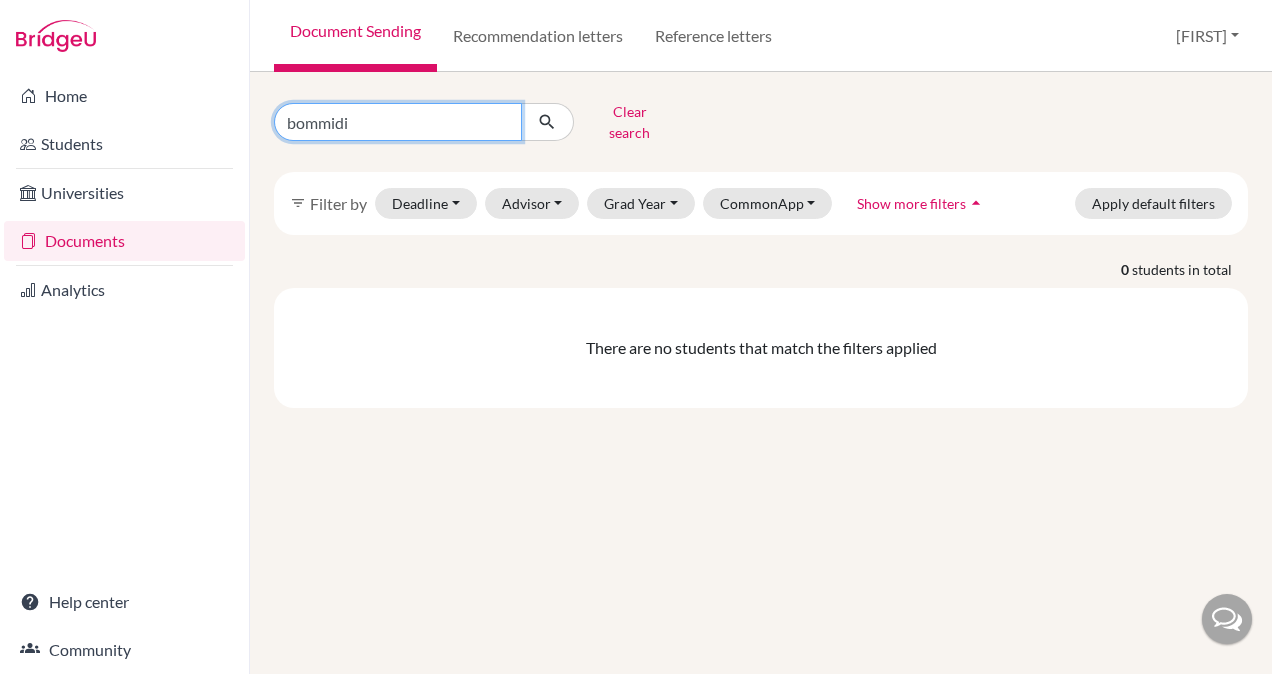 click on "bommidi" at bounding box center (398, 122) 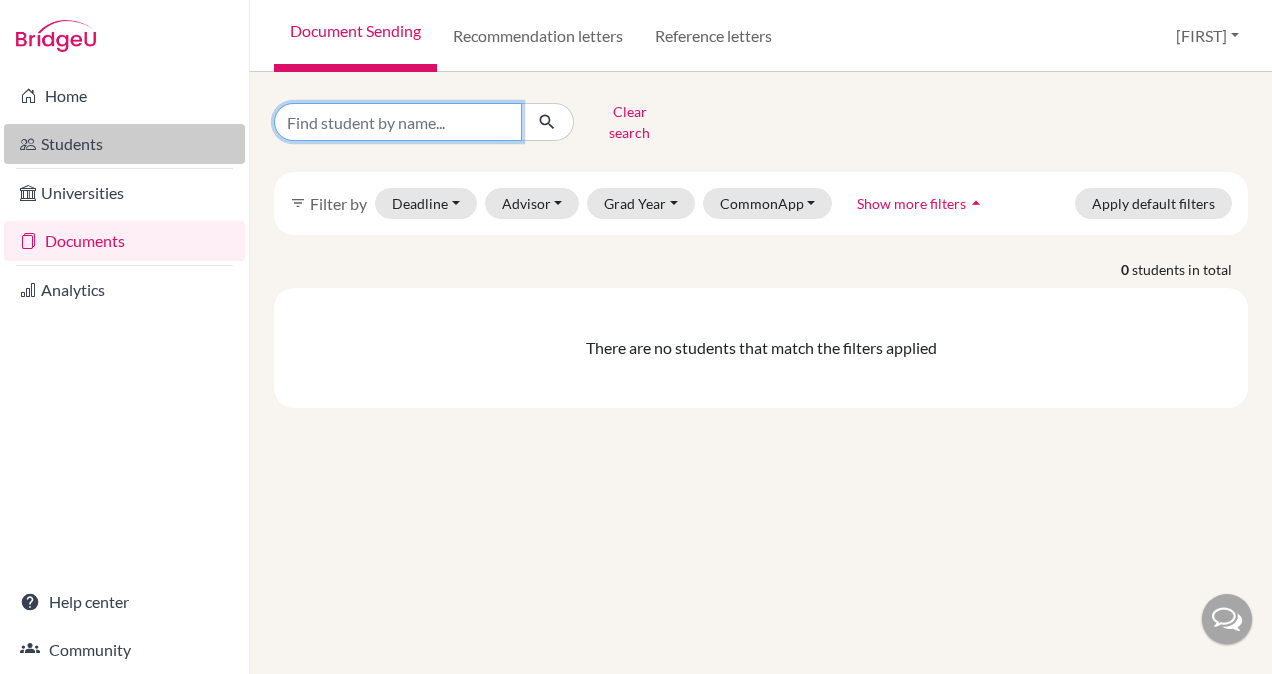 type 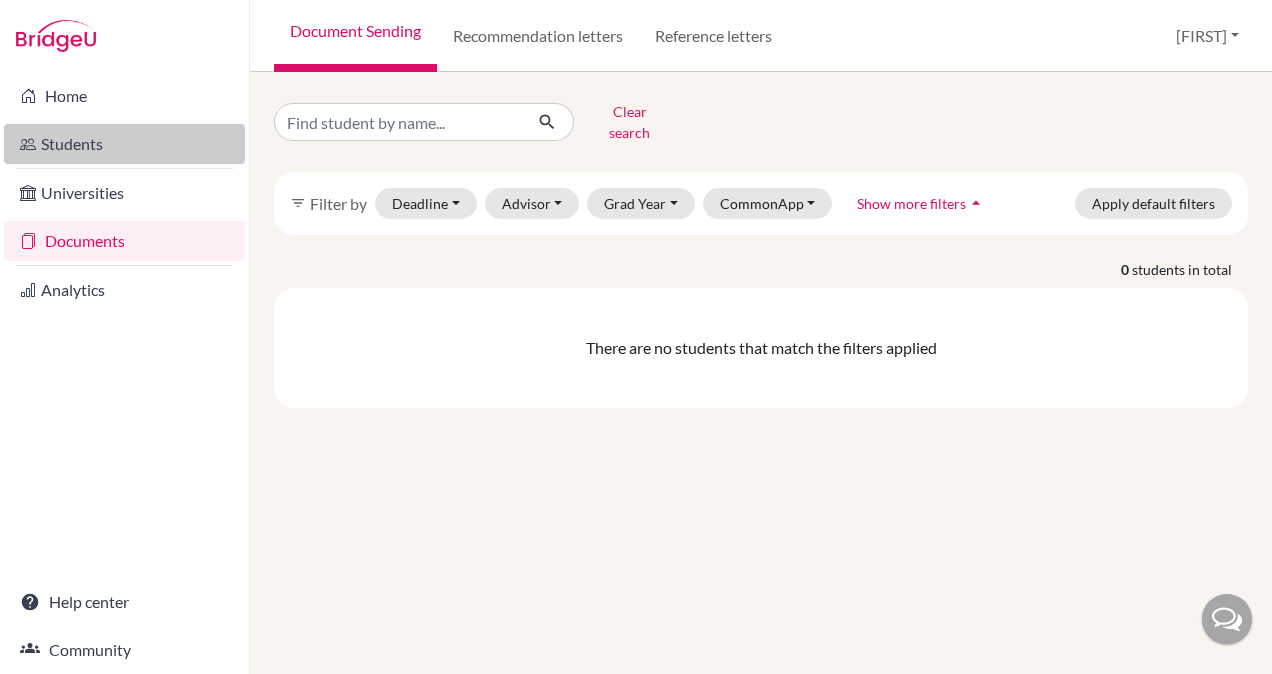 click on "Students" at bounding box center [124, 144] 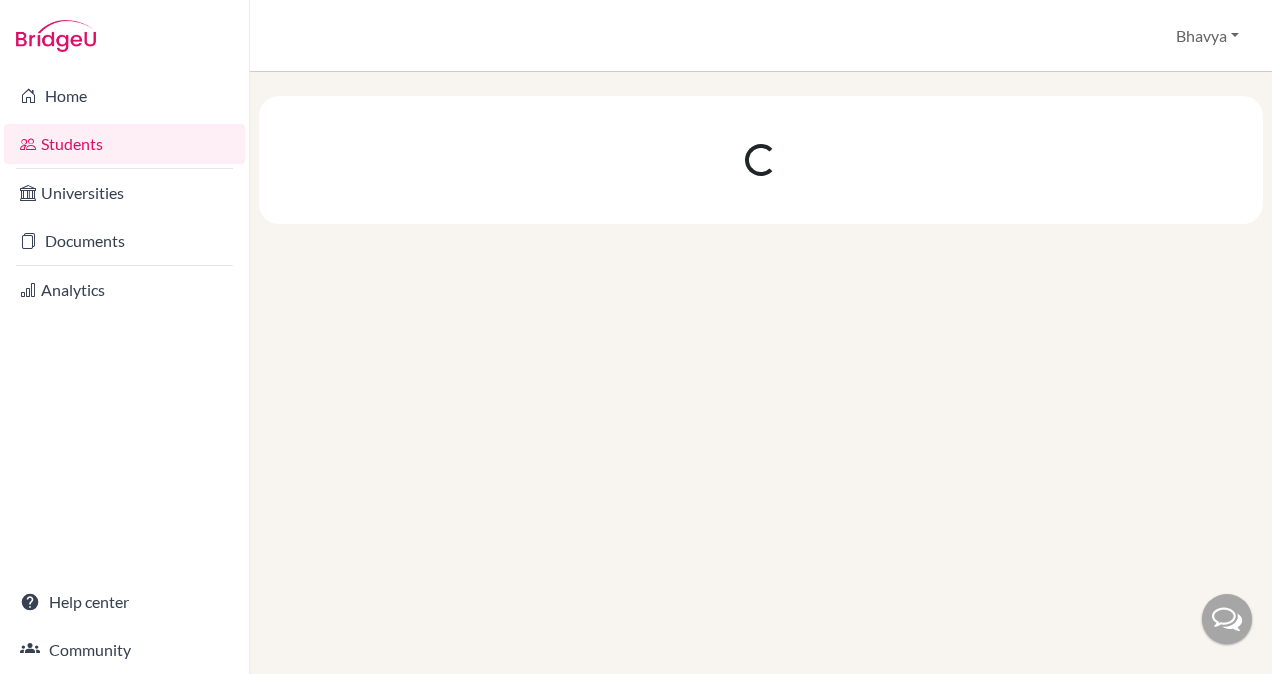scroll, scrollTop: 0, scrollLeft: 0, axis: both 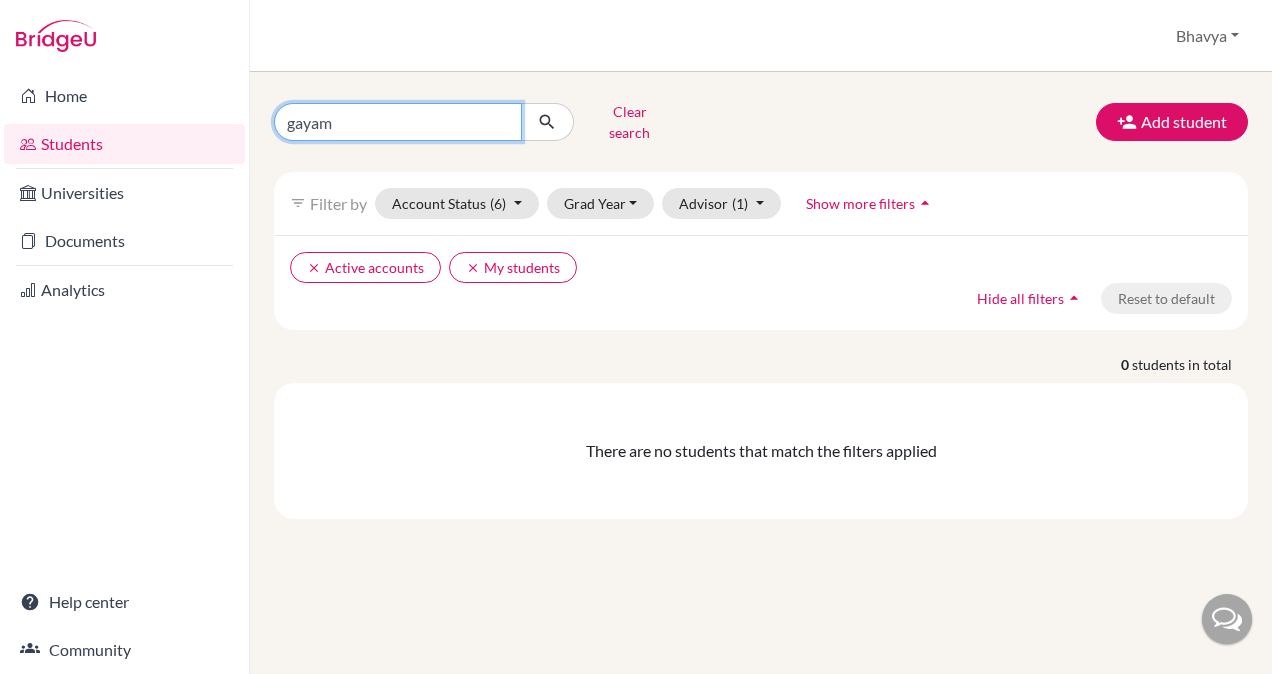 click on "gayam" at bounding box center (398, 122) 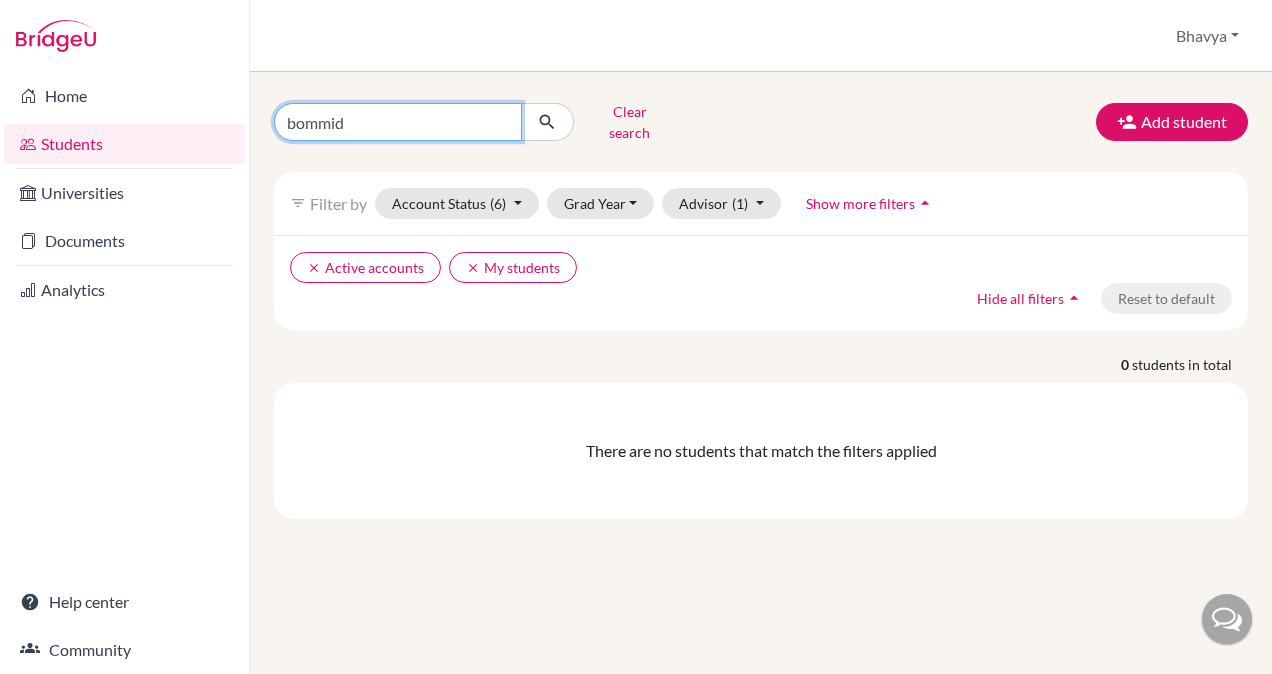 type on "bommidi" 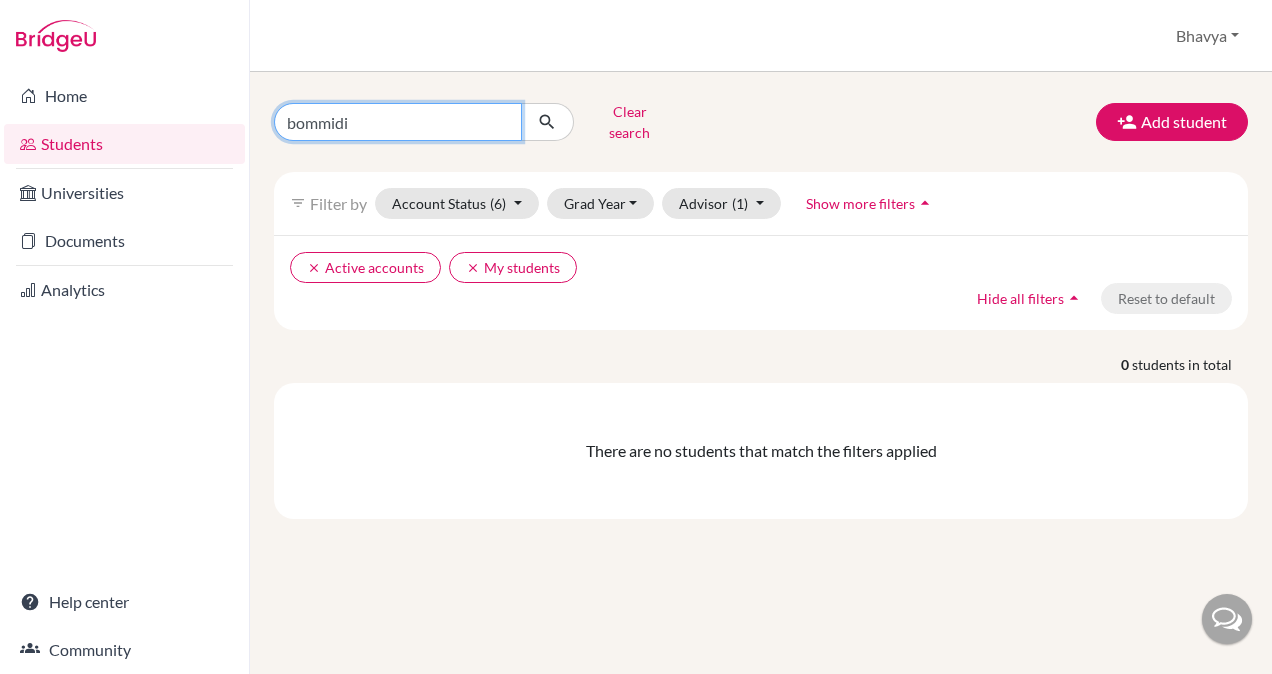 click at bounding box center (547, 122) 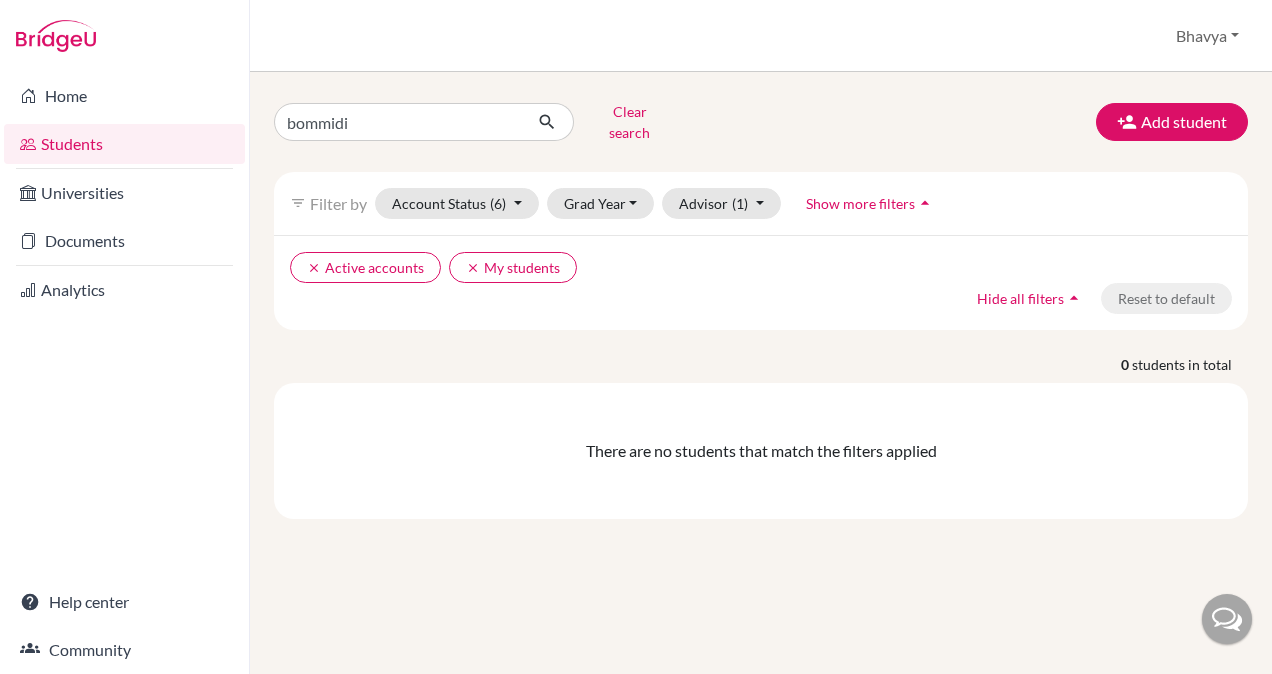 click on "Show more filters" at bounding box center (860, 203) 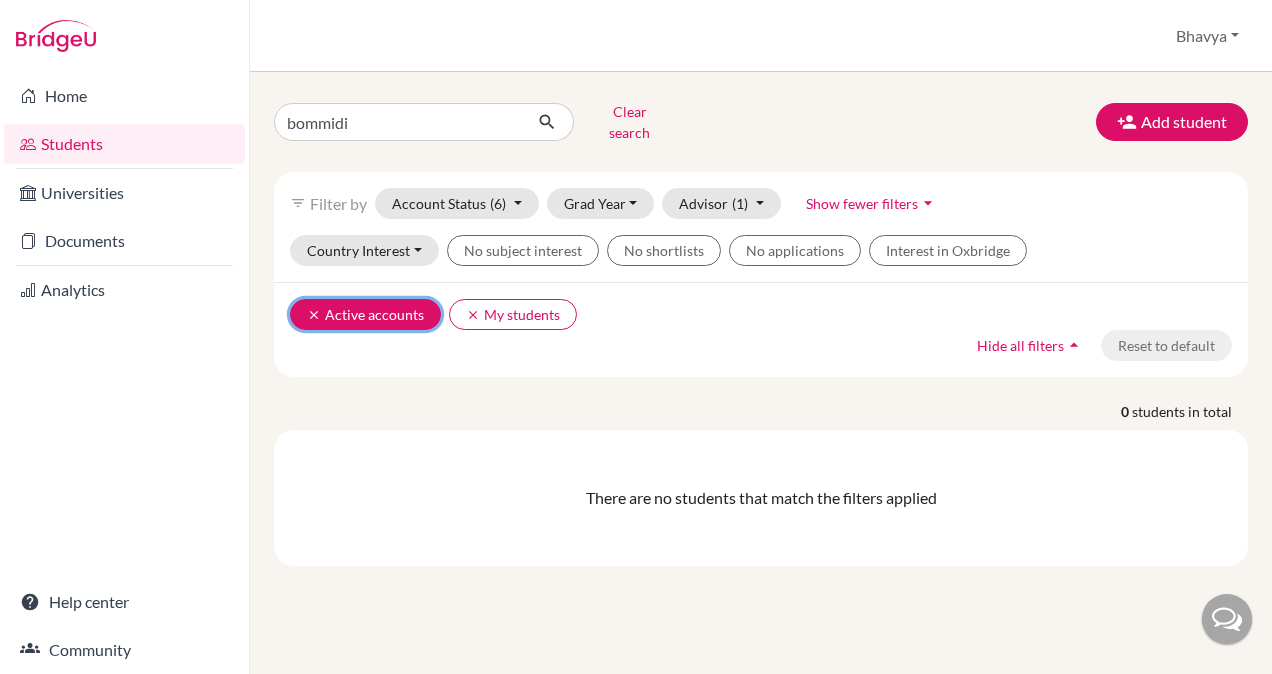 click on "clear Active accounts" at bounding box center [365, 314] 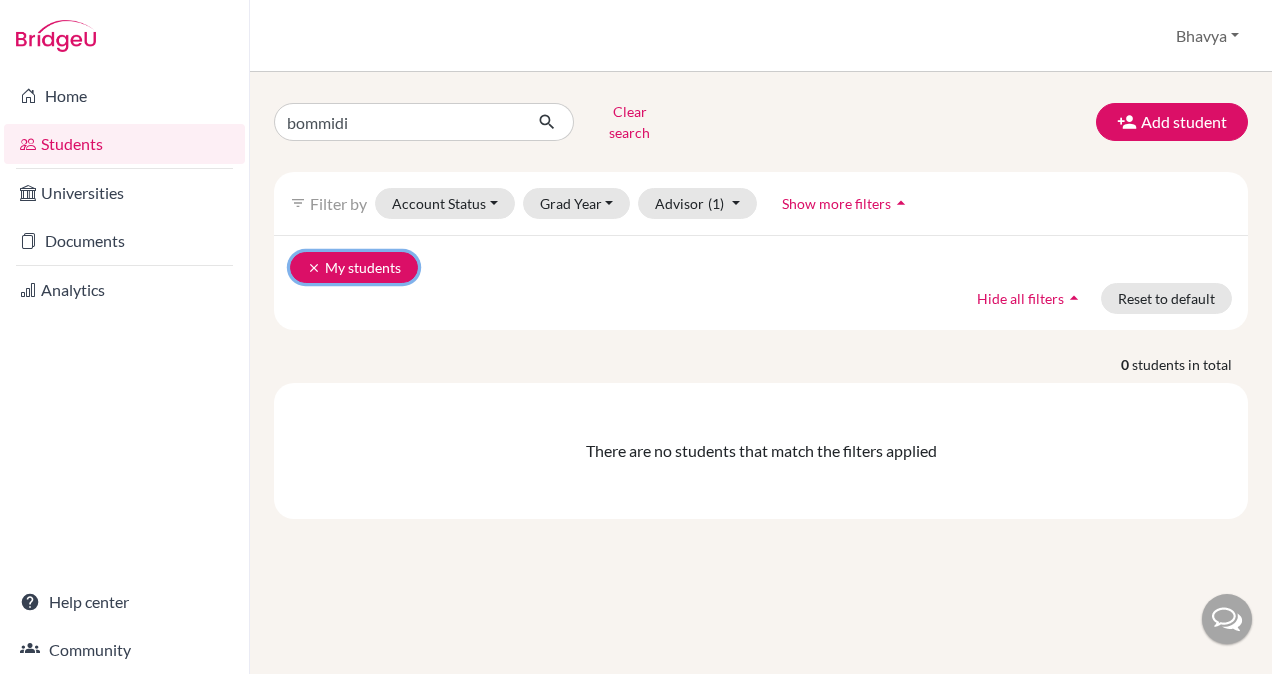 click on "clear My students" at bounding box center [354, 267] 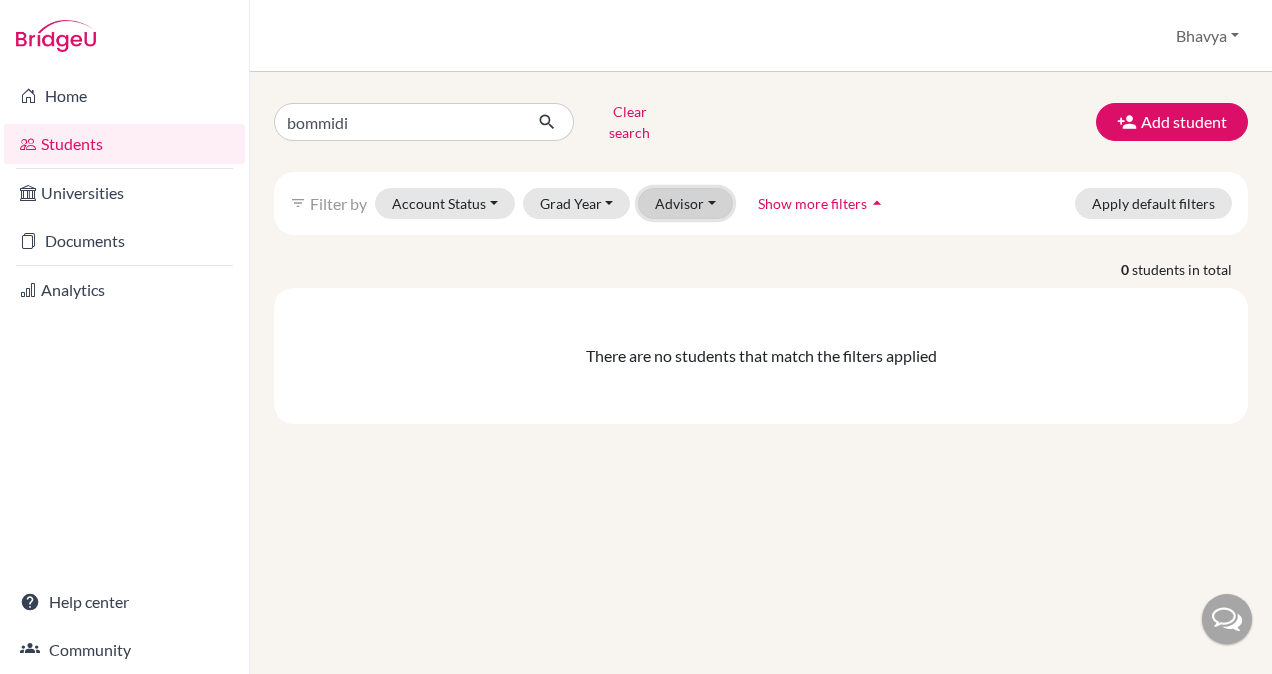 click on "Advisor" at bounding box center [685, 203] 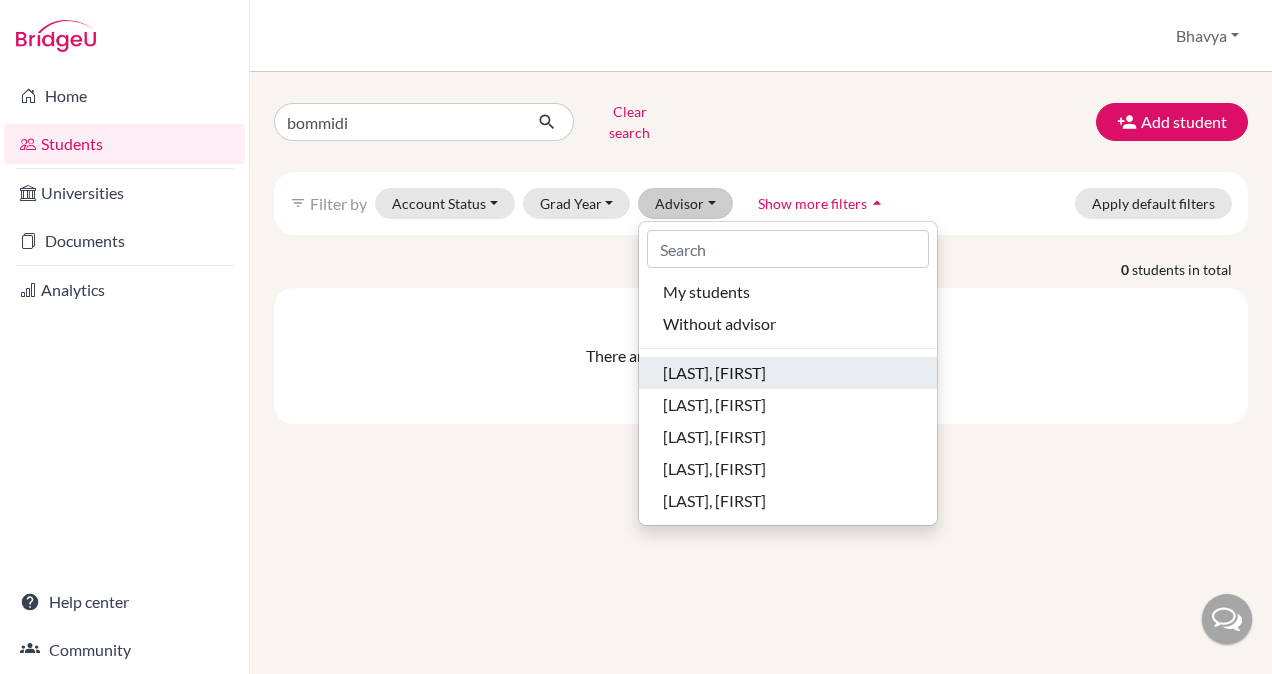 click on "Chinnathambi, Grace" at bounding box center (714, 373) 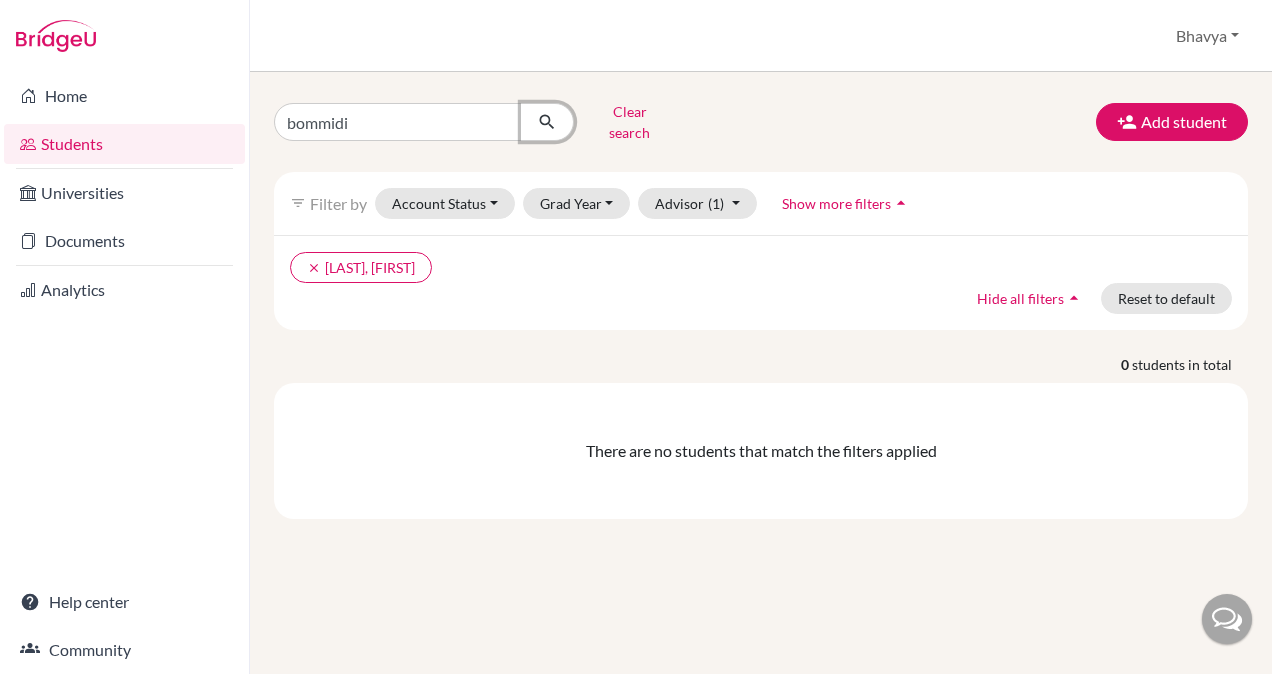click at bounding box center (547, 122) 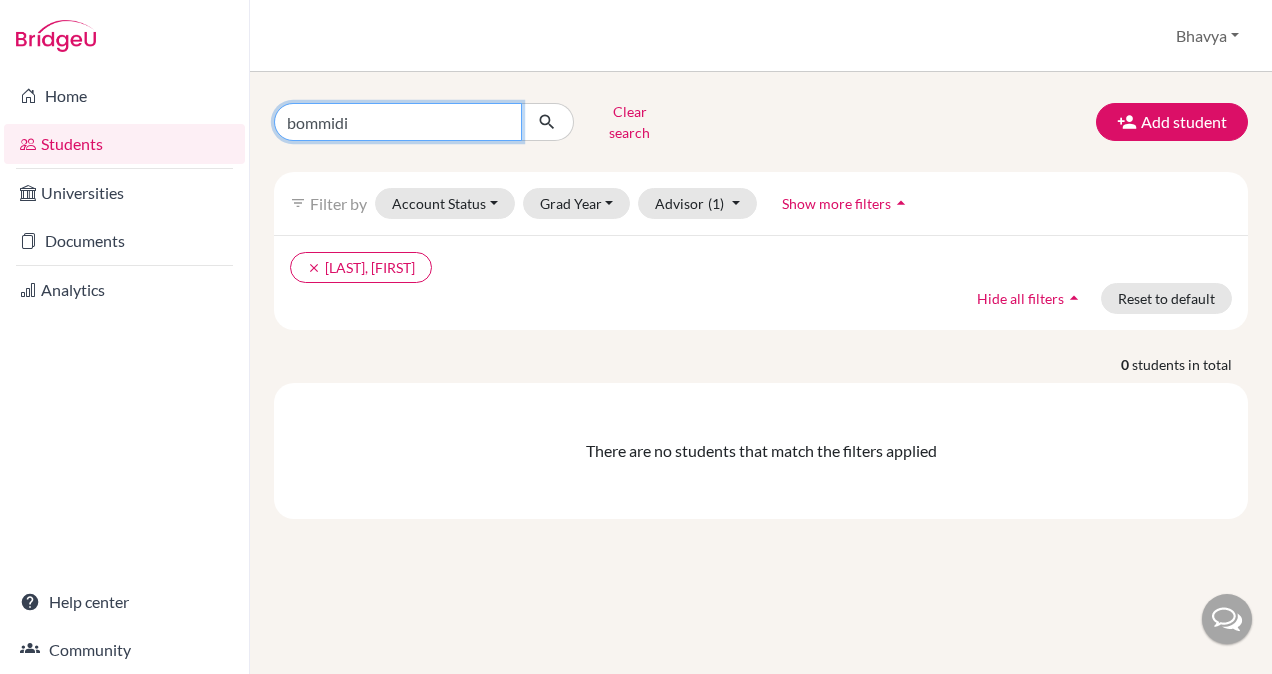 click on "bommidi" at bounding box center (398, 122) 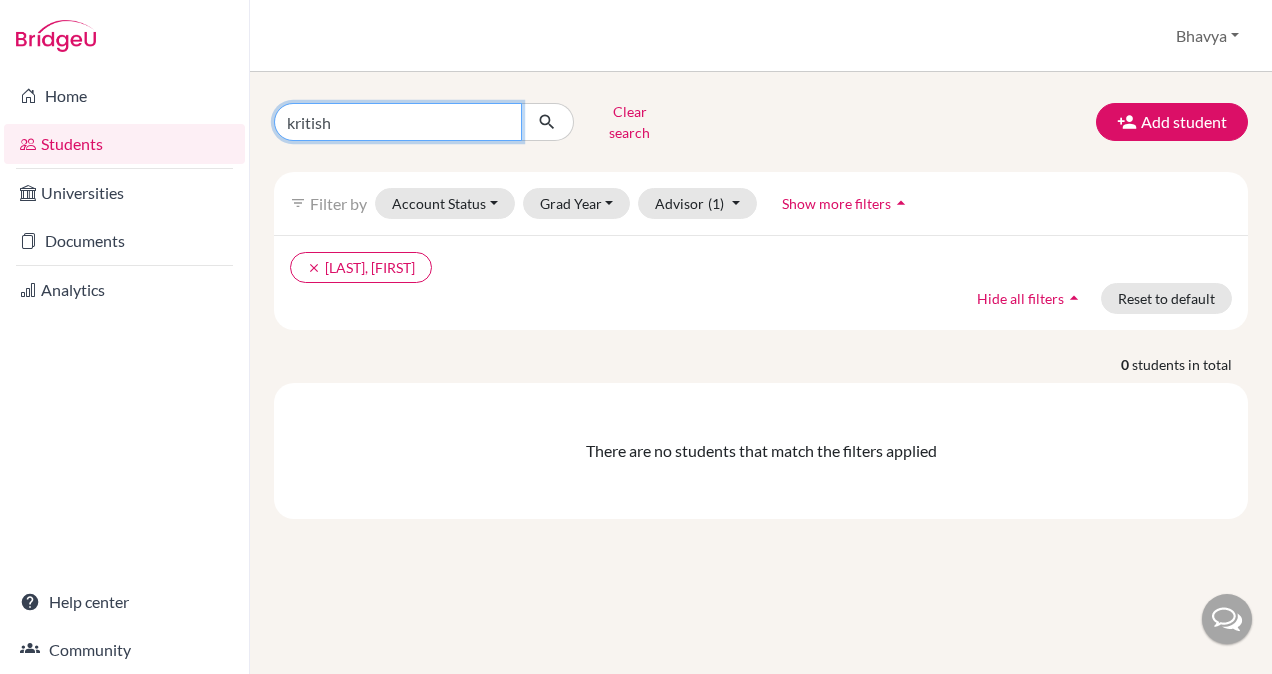 type on "kritisha" 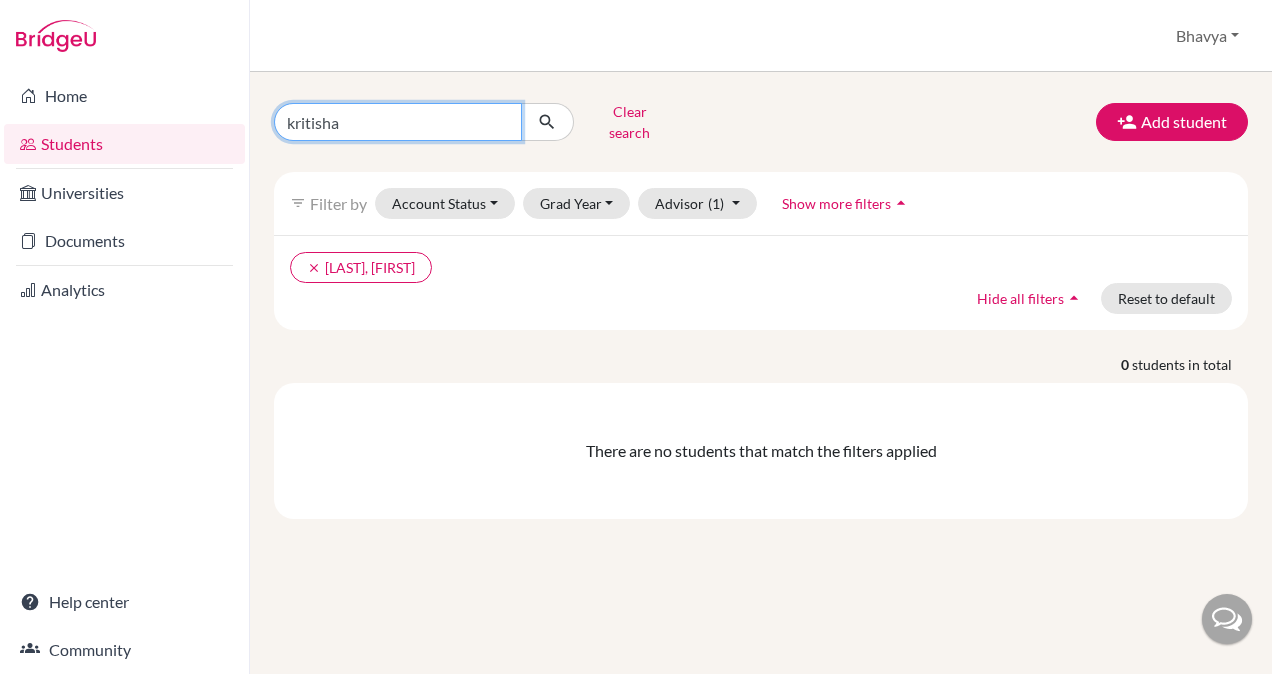 click at bounding box center [547, 122] 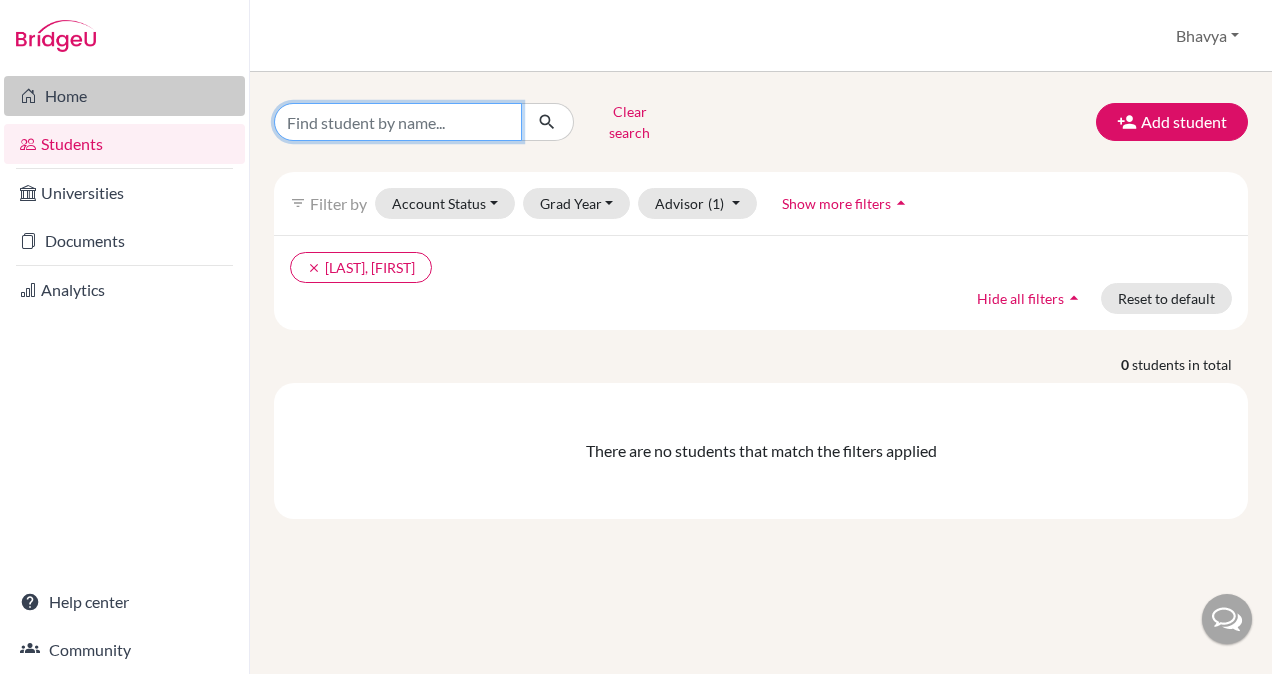 type 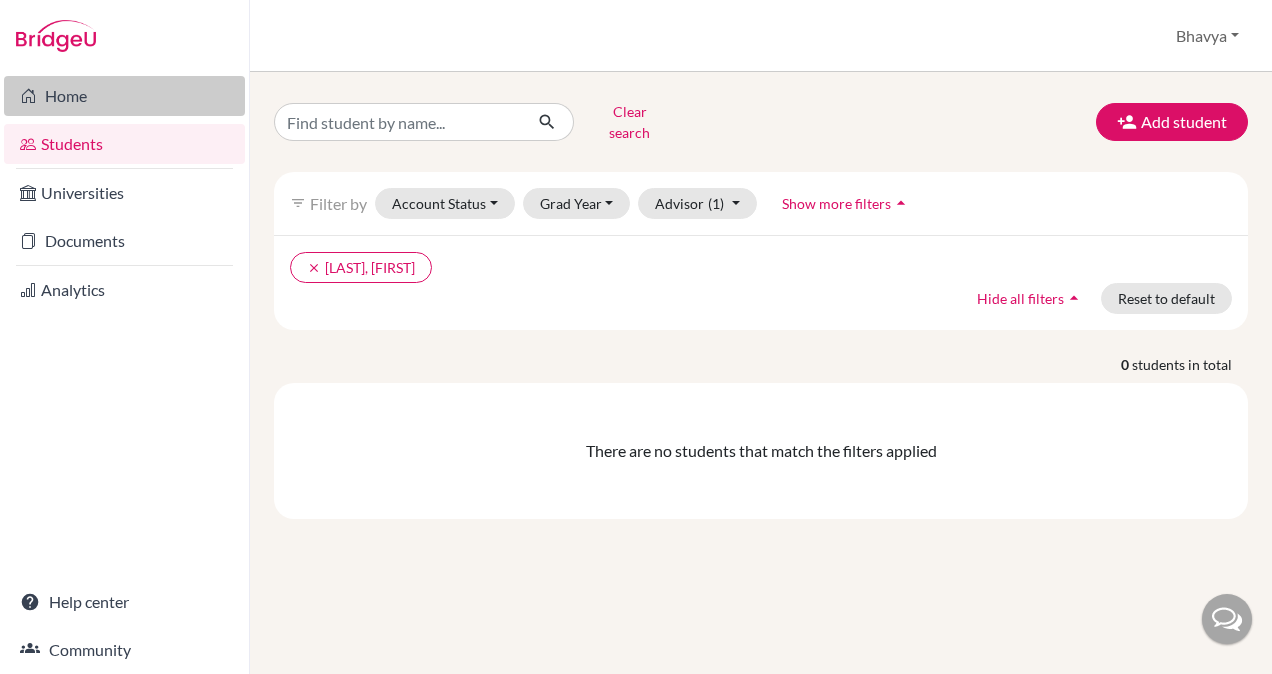 click on "Home" at bounding box center (124, 96) 